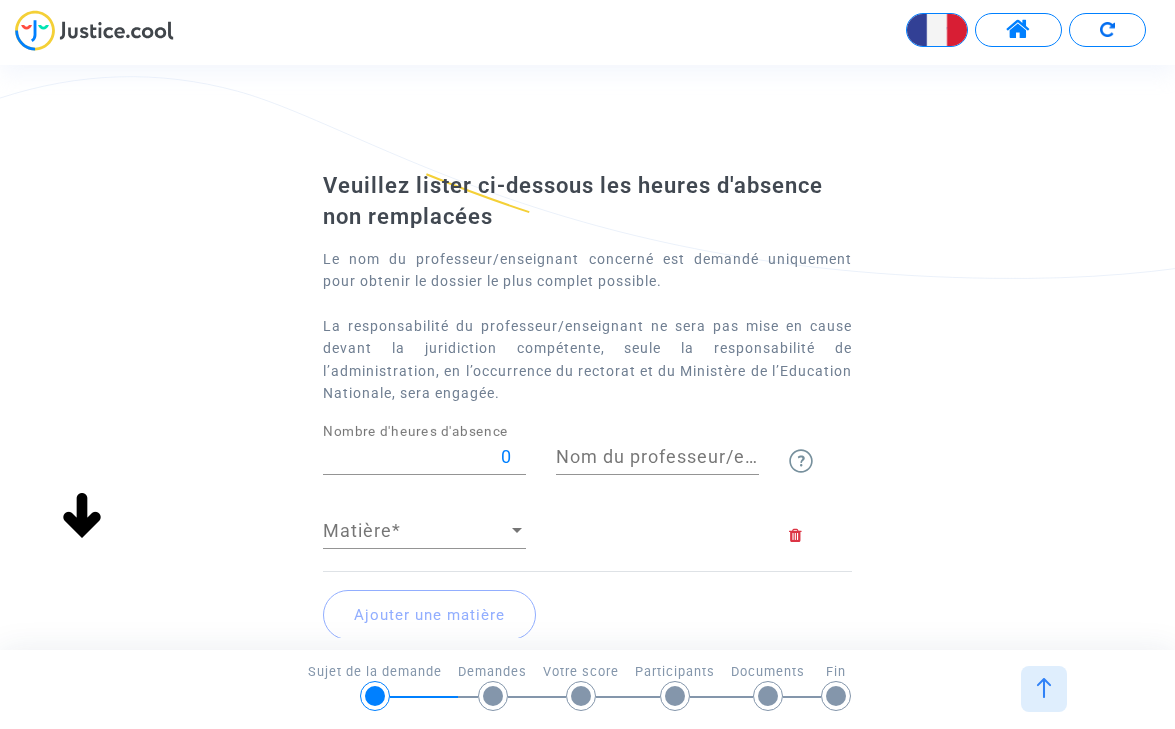 scroll, scrollTop: 0, scrollLeft: 0, axis: both 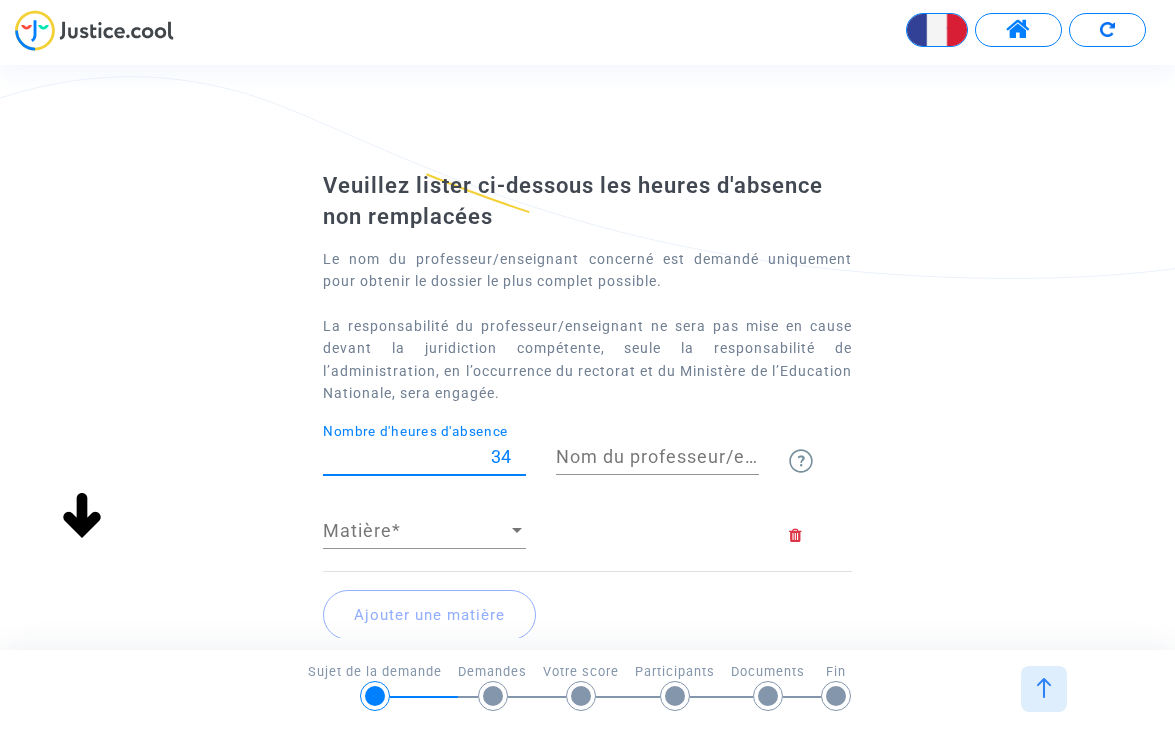 type on "34" 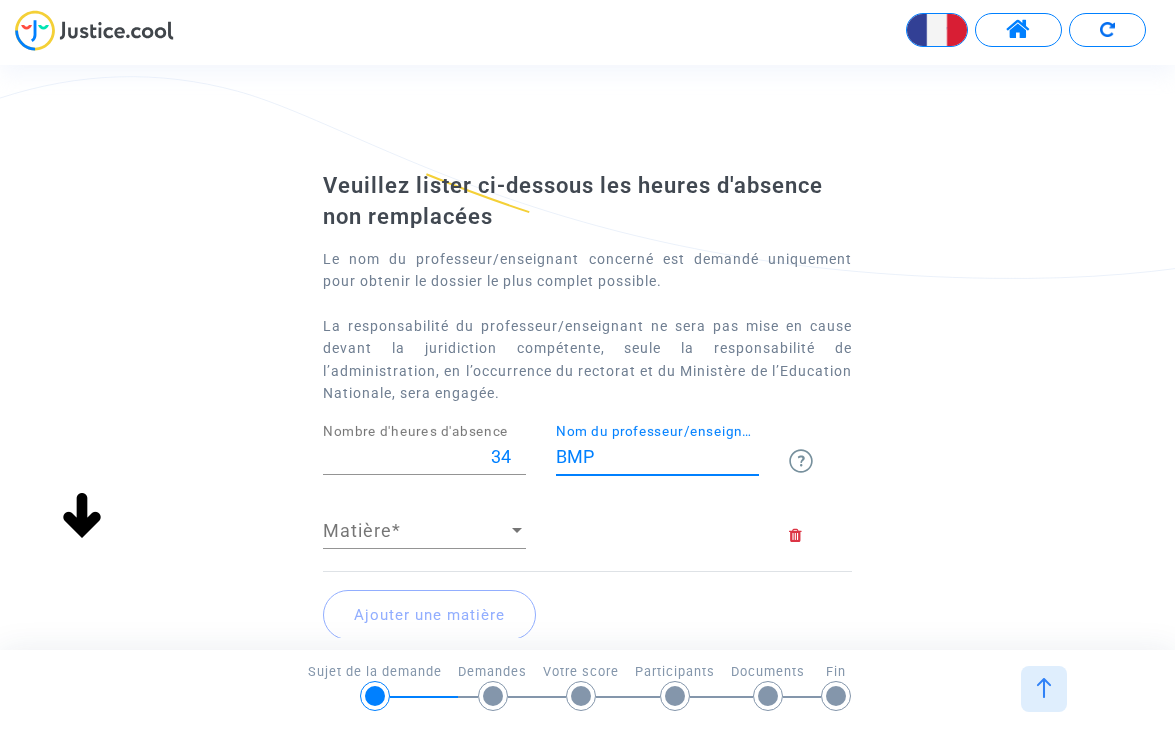 type on "BMP" 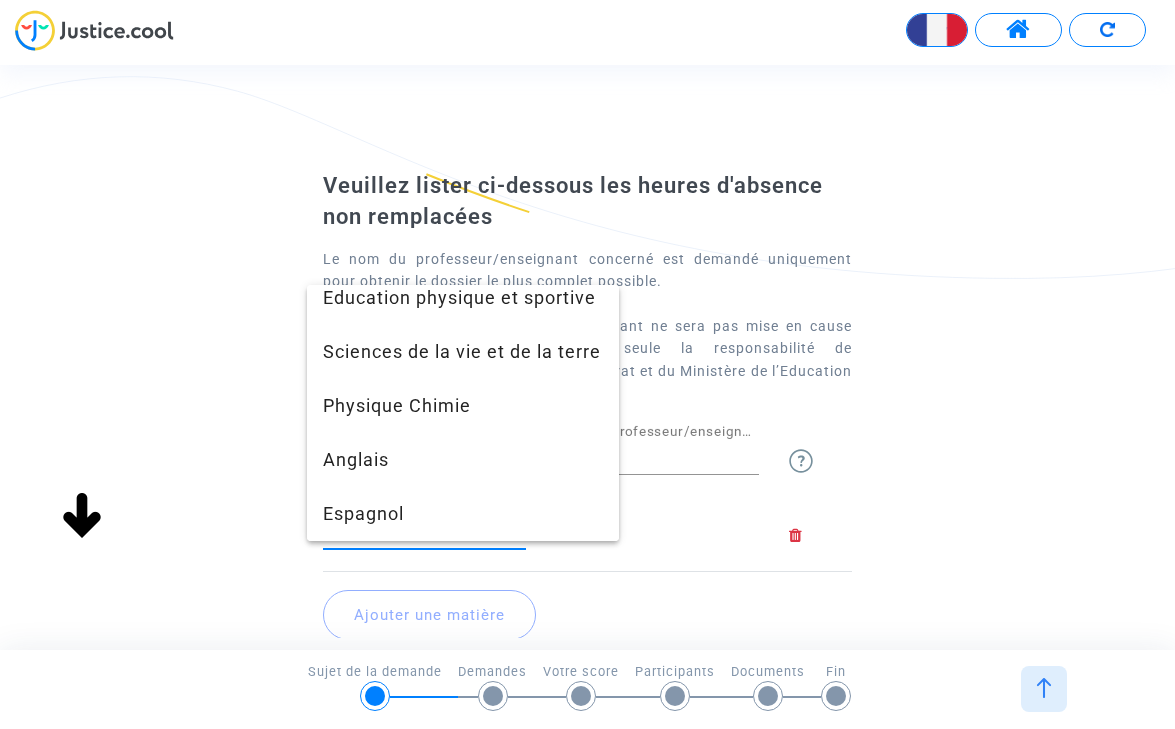 scroll, scrollTop: 608, scrollLeft: 0, axis: vertical 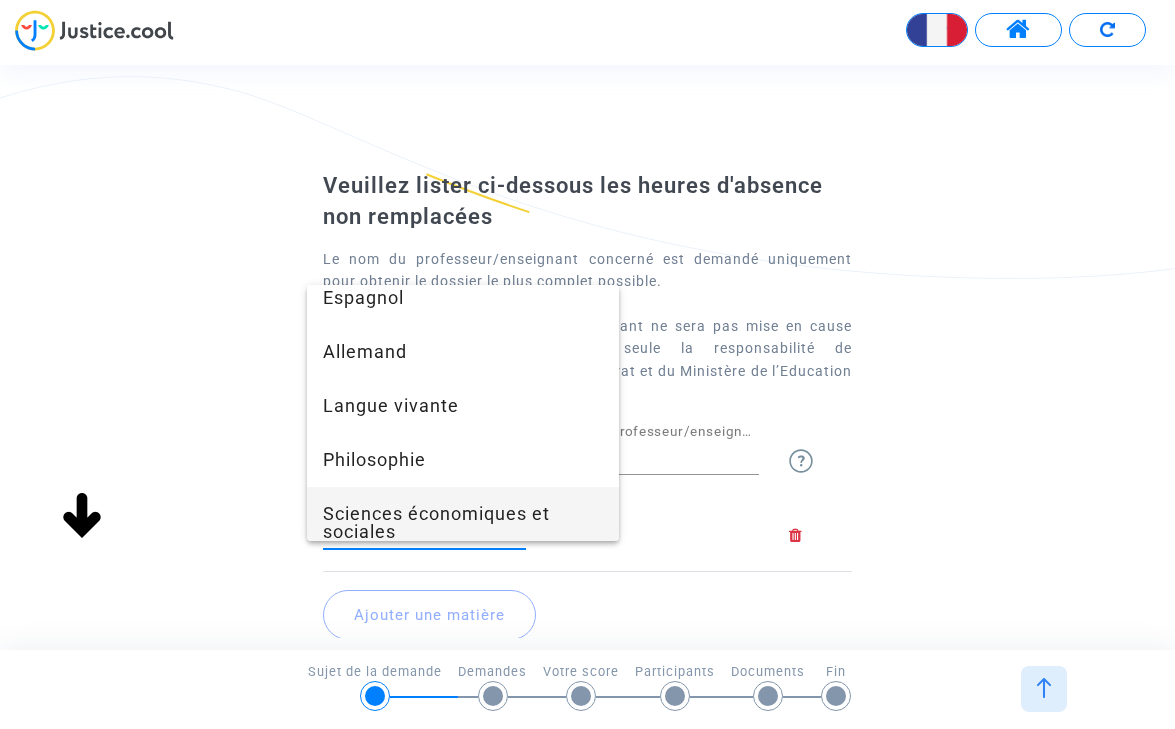 click on "Sciences économiques et sociales" at bounding box center (463, 523) 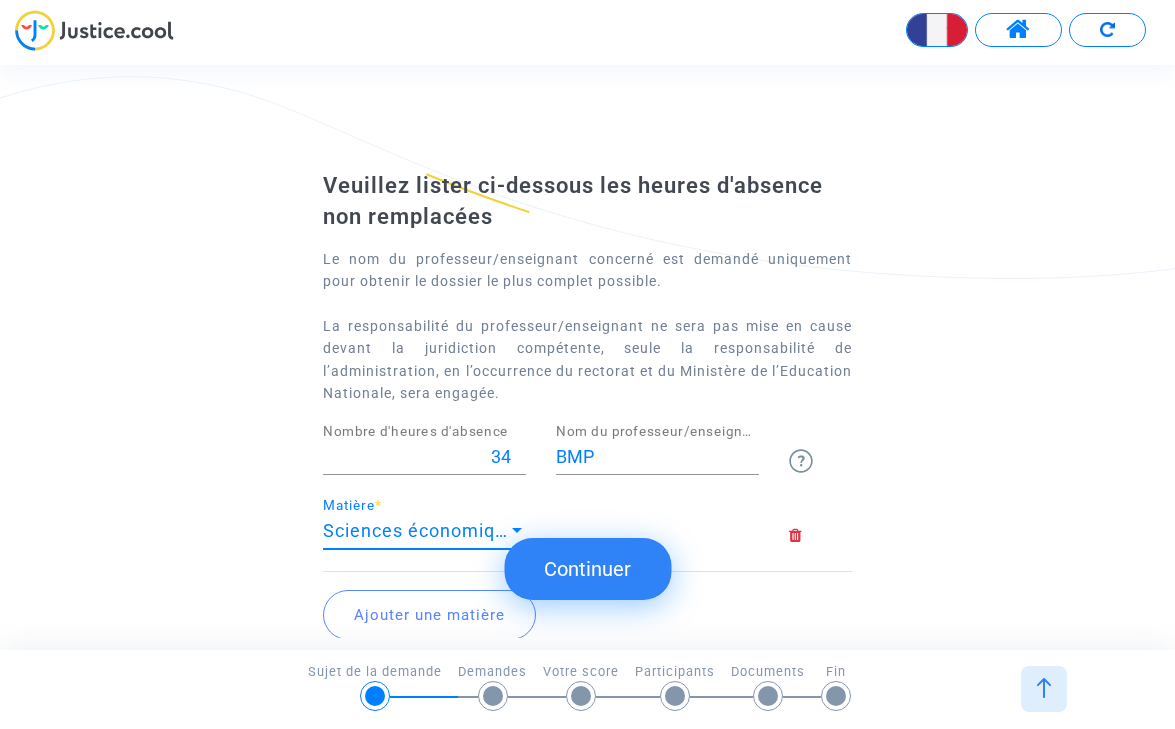 scroll, scrollTop: 140, scrollLeft: 0, axis: vertical 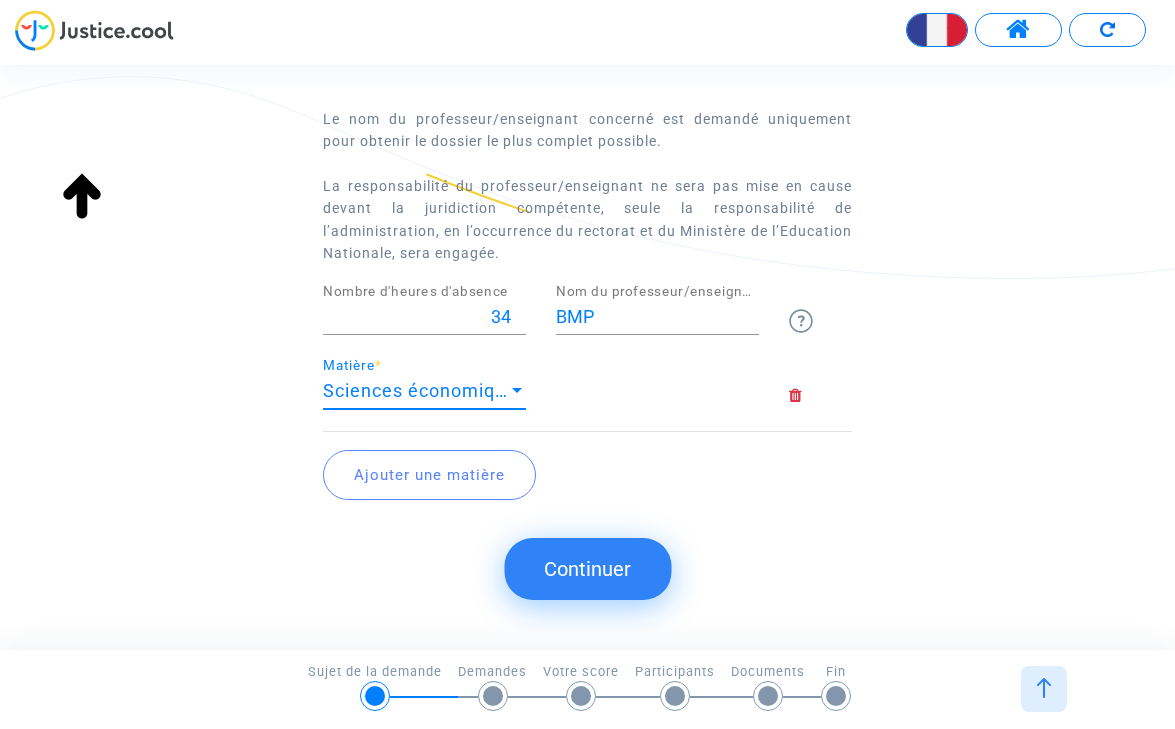 click on "Ajouter une matière" 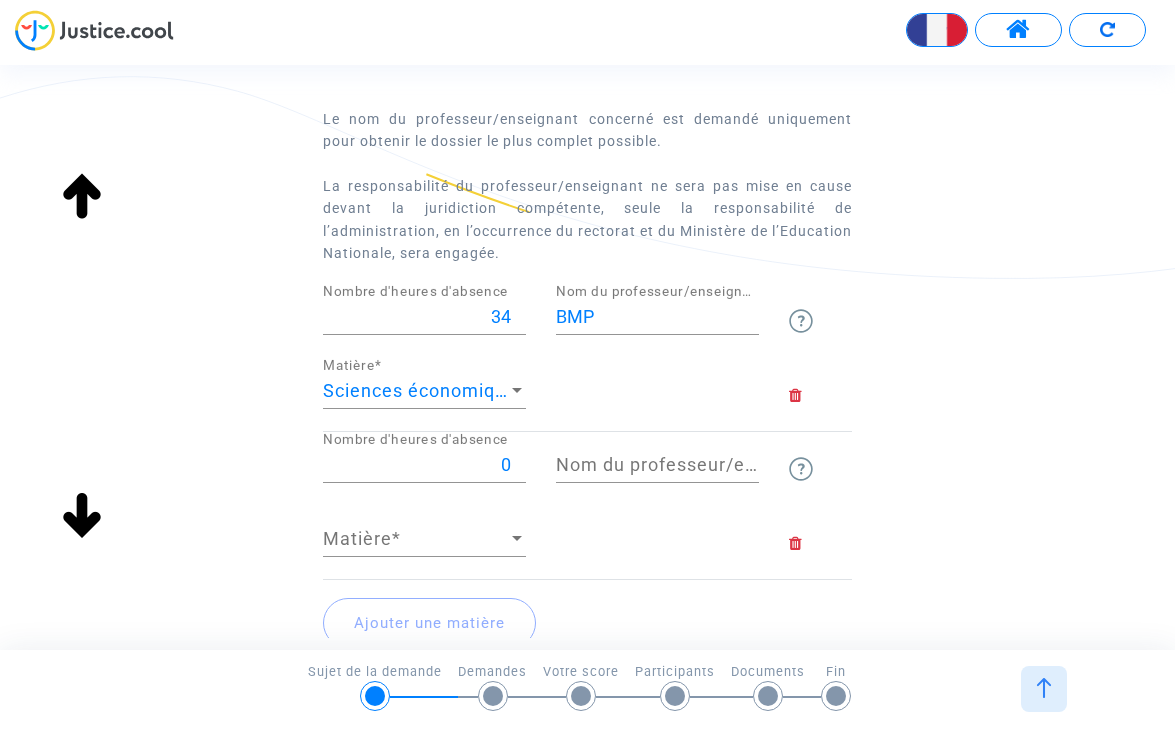 click on "0" at bounding box center [424, 465] 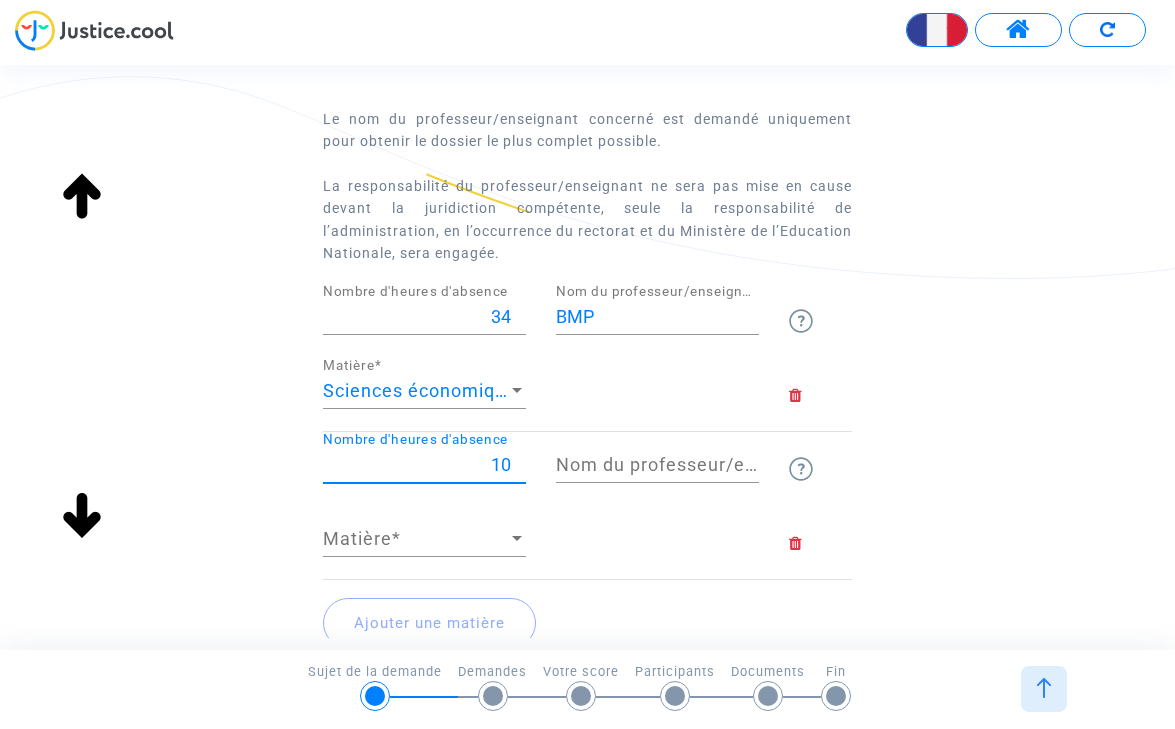 type on "10" 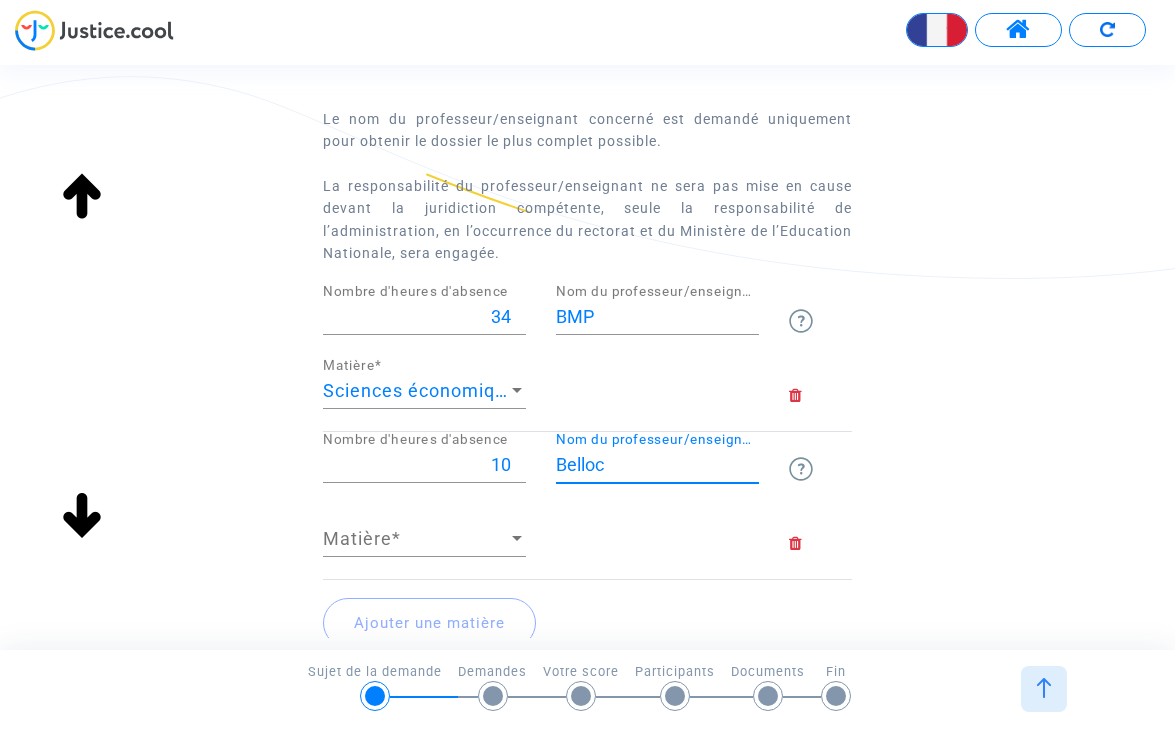 type on "Belloc" 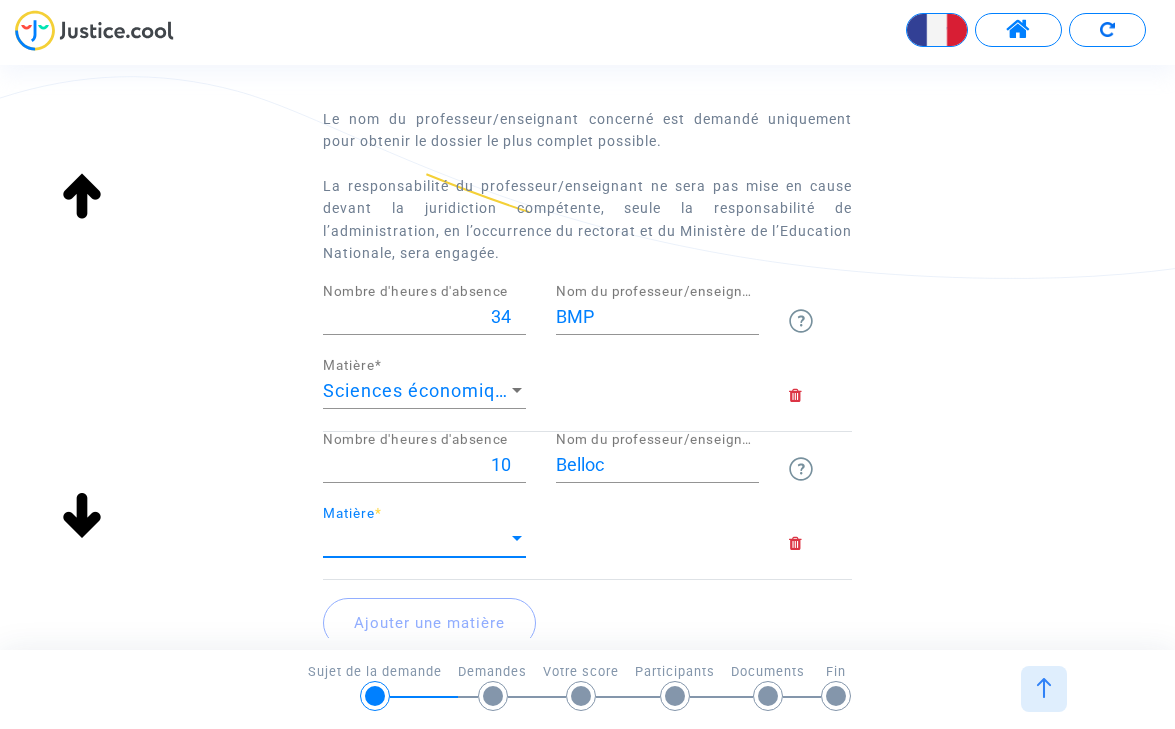 click on "Matière" at bounding box center (415, 539) 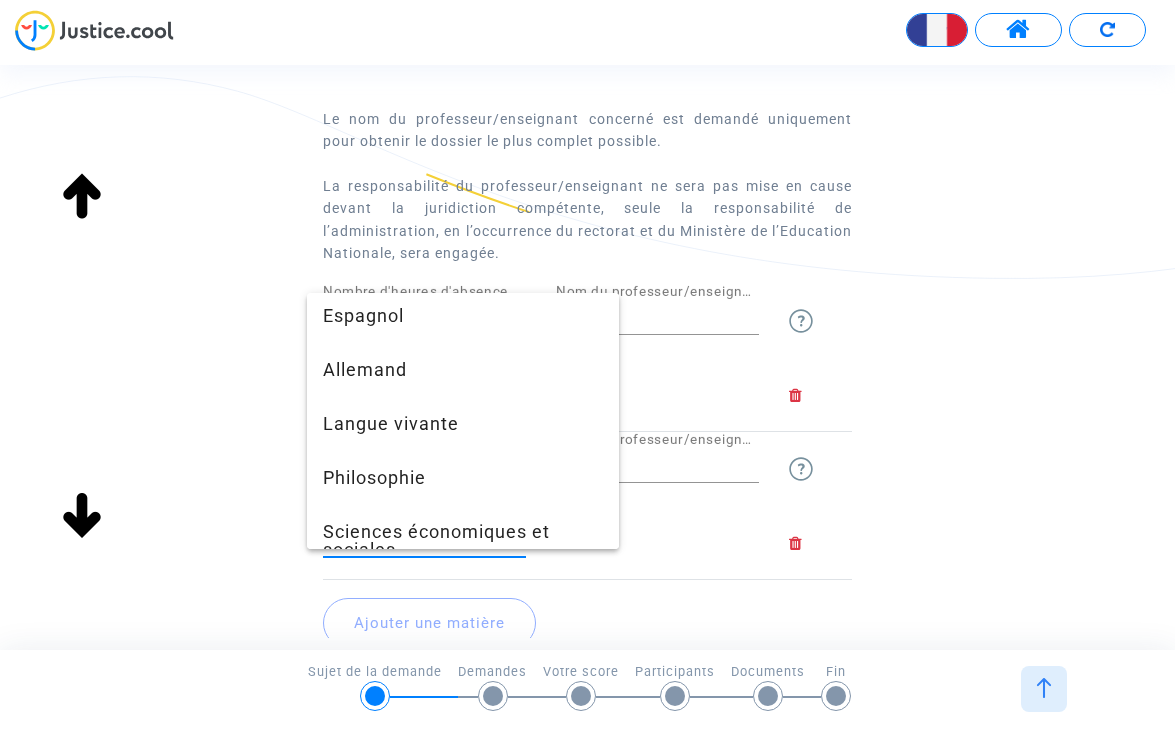 scroll, scrollTop: 609, scrollLeft: 0, axis: vertical 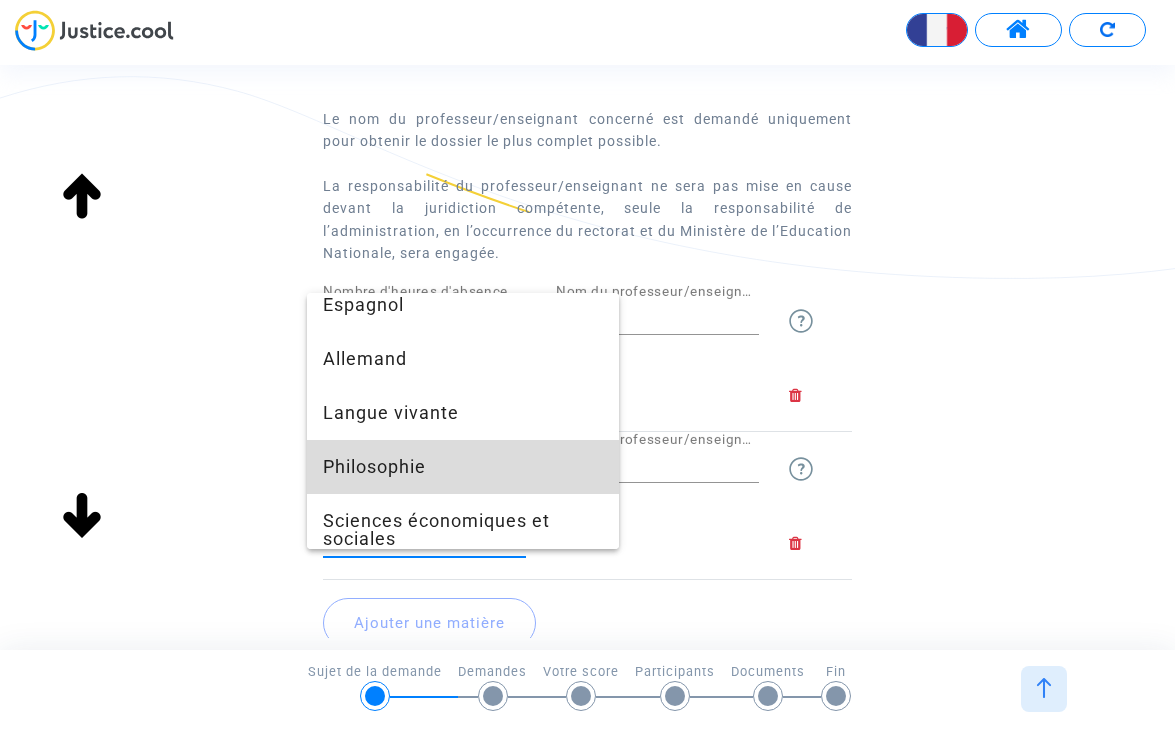 click on "Philosophie" at bounding box center [463, 467] 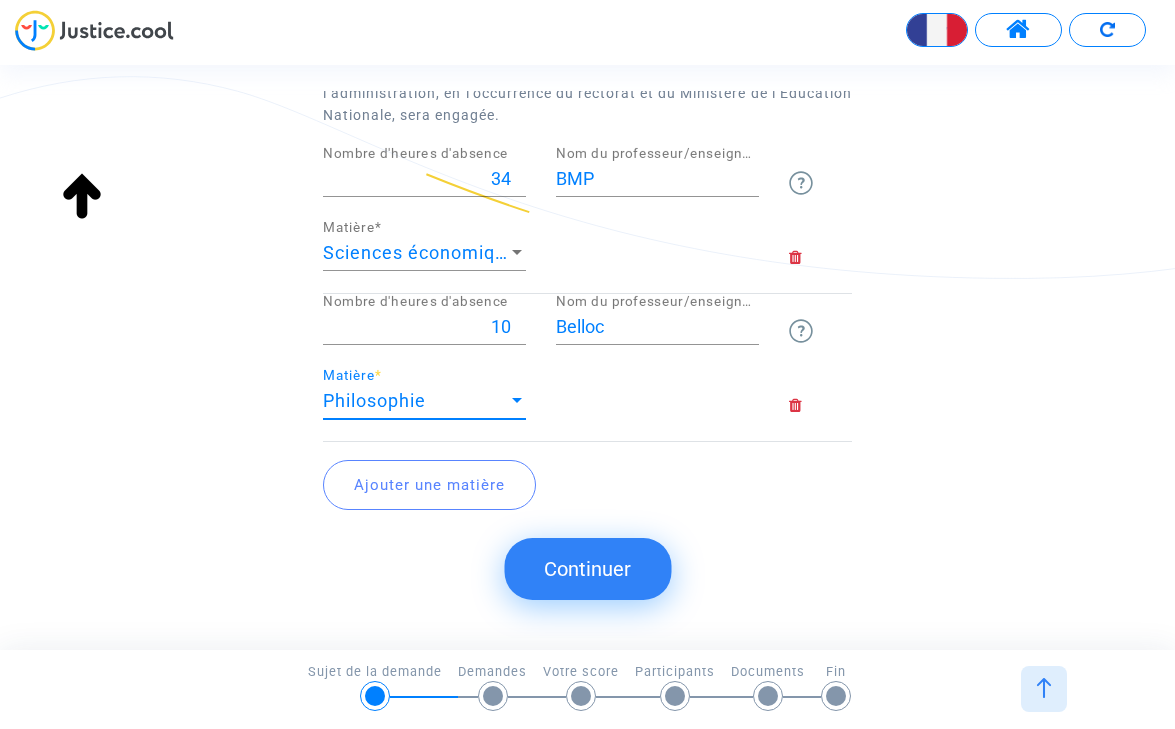 scroll, scrollTop: 288, scrollLeft: 0, axis: vertical 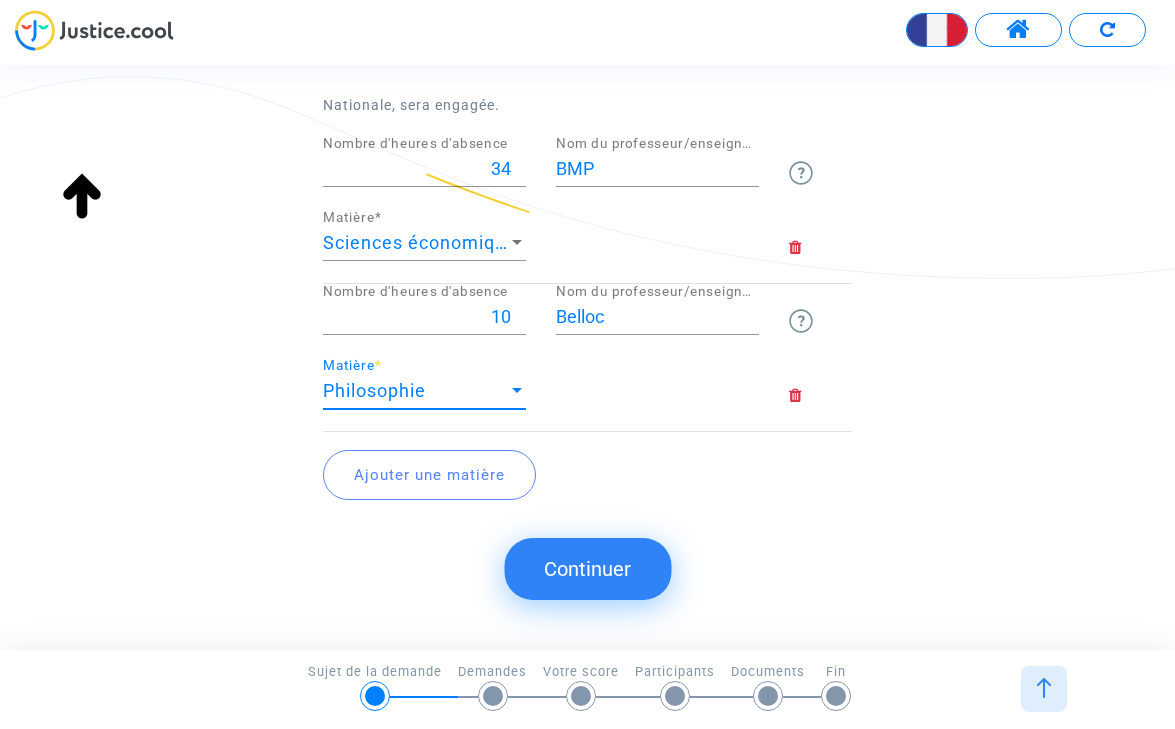 click on "Ajouter une matière" 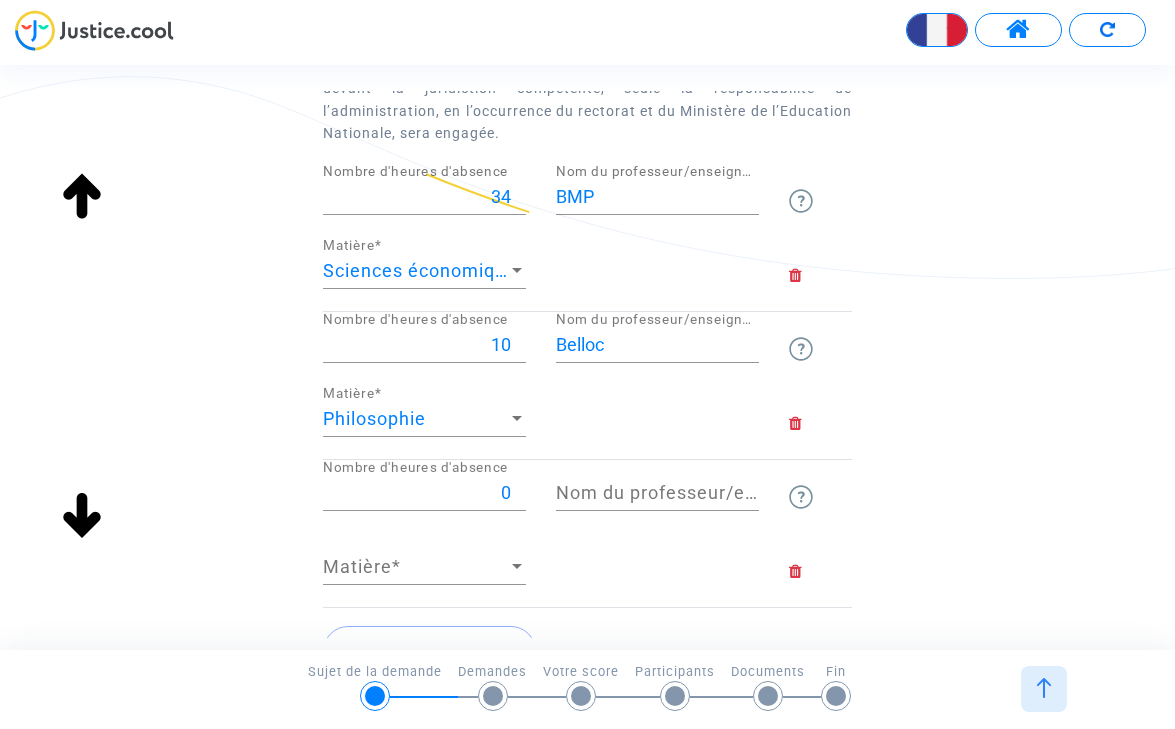 scroll, scrollTop: 259, scrollLeft: 0, axis: vertical 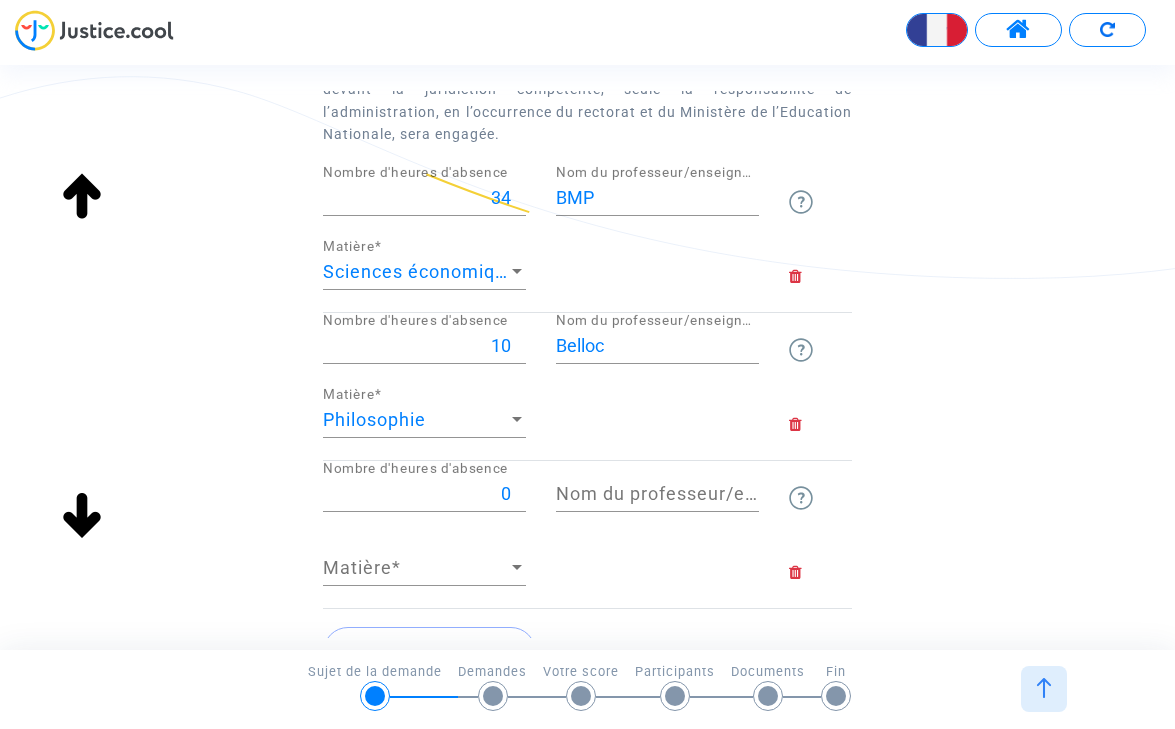 click on "10" at bounding box center (424, 346) 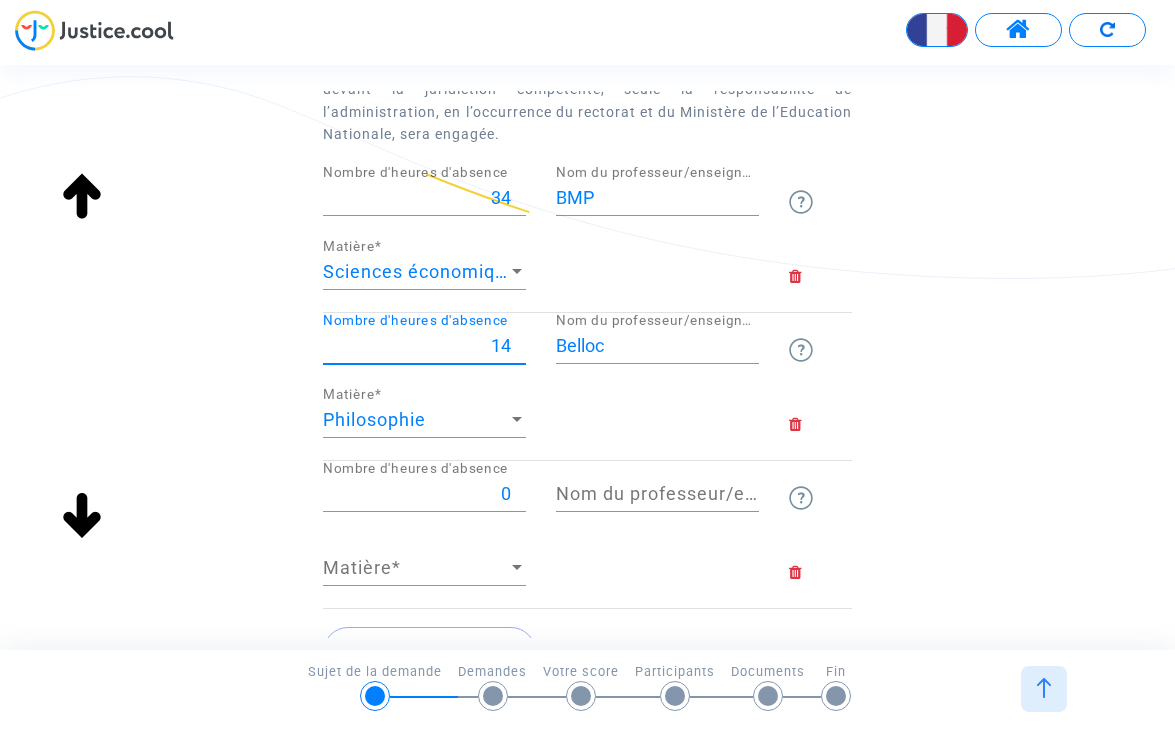 type on "14" 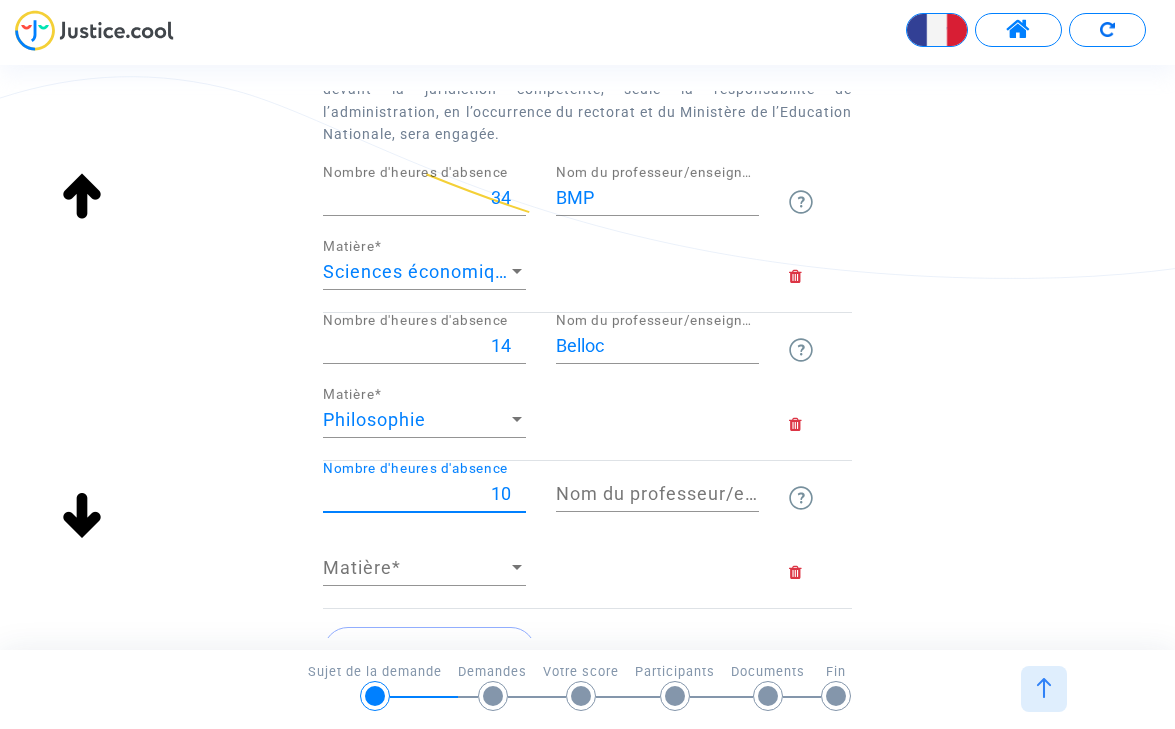 type on "10" 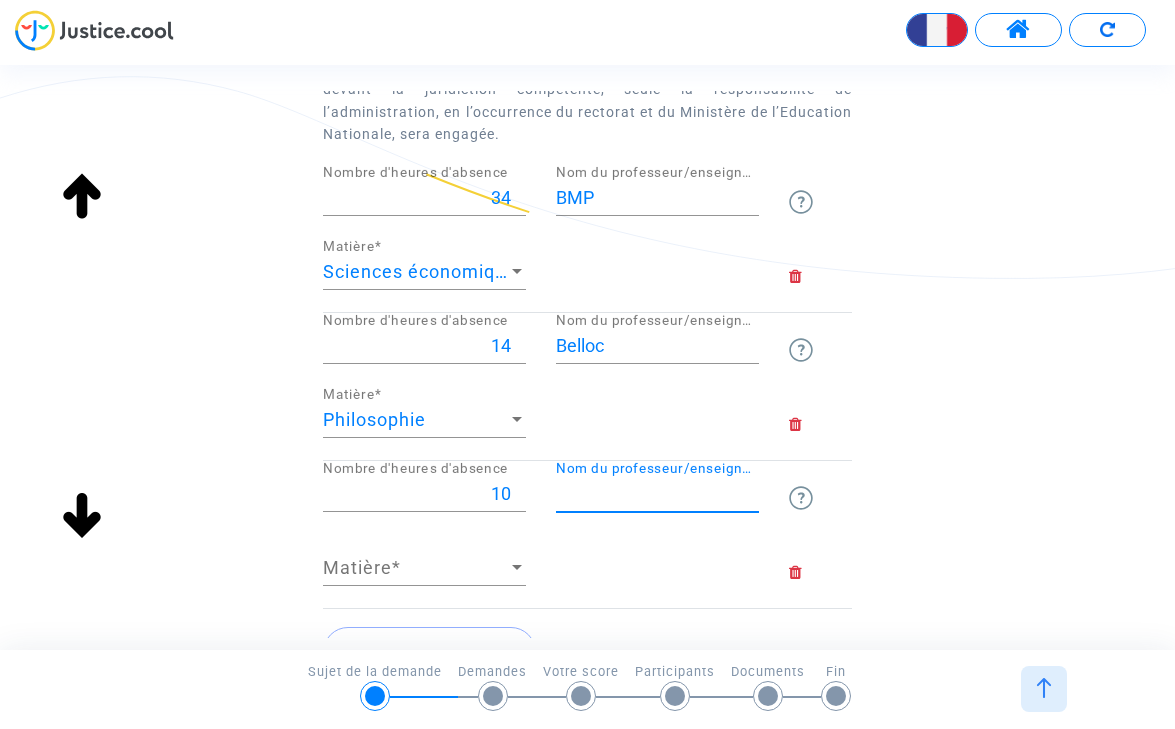 click on "Nom du professeur/enseignant titulaire" at bounding box center [657, 494] 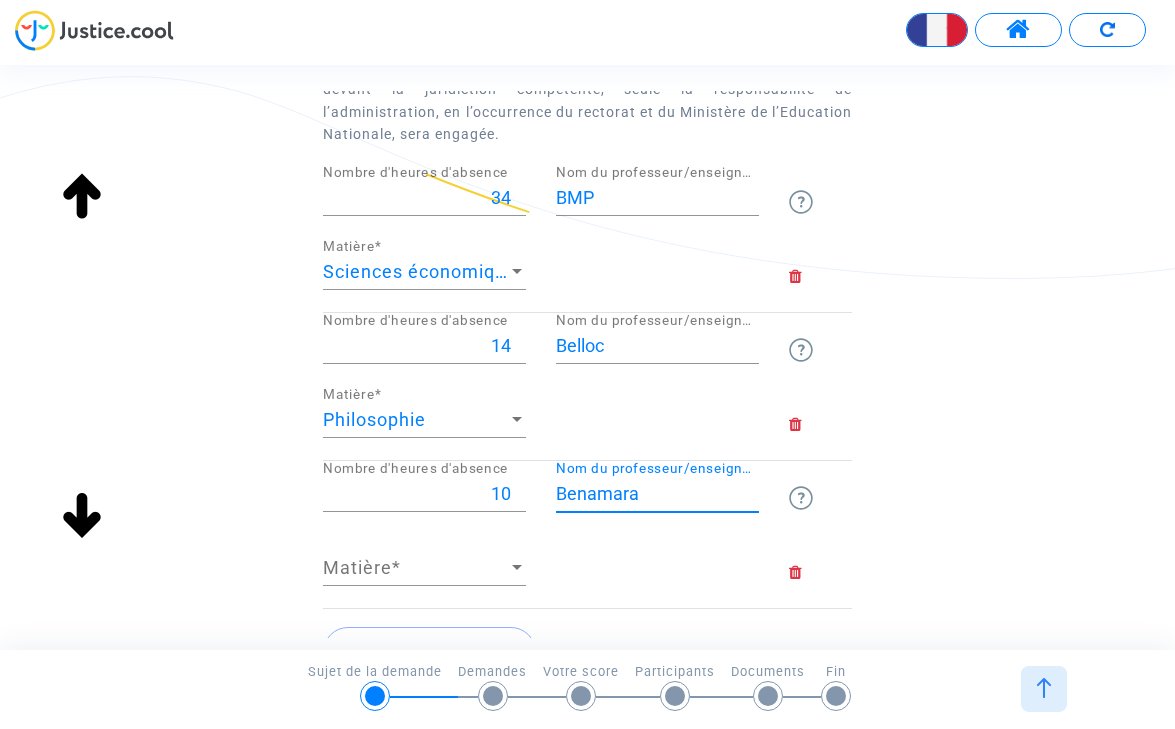 type on "Benamara" 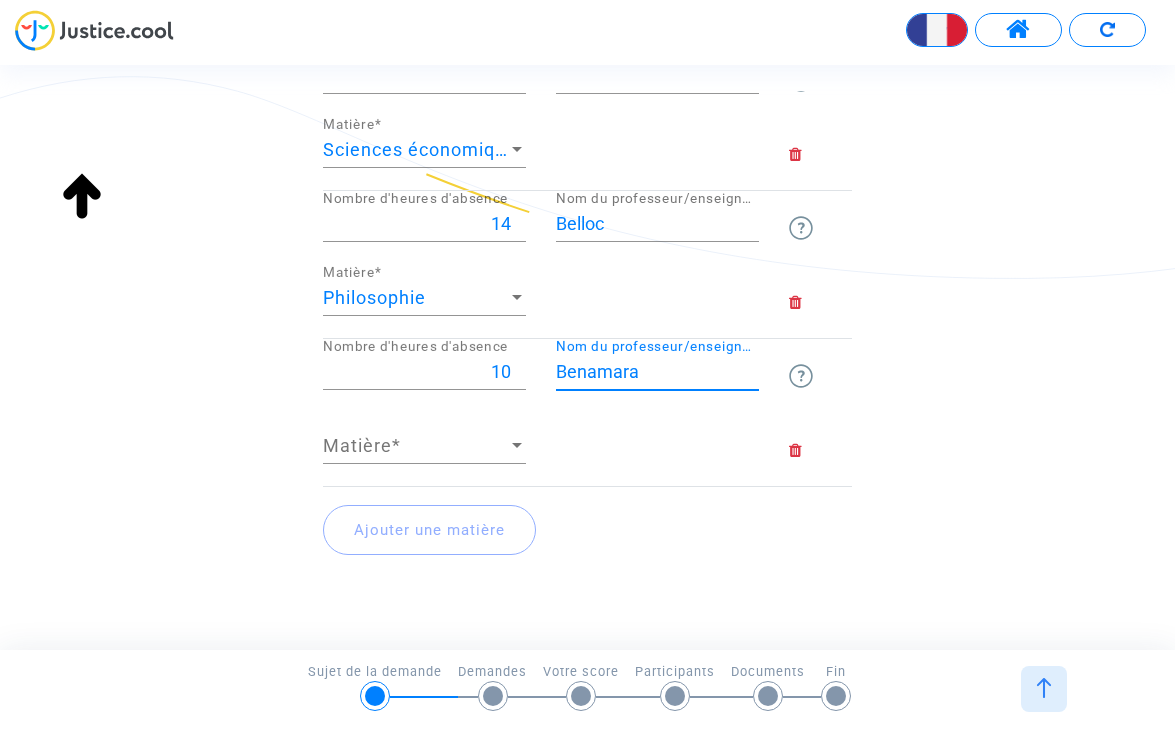 scroll, scrollTop: 409, scrollLeft: 0, axis: vertical 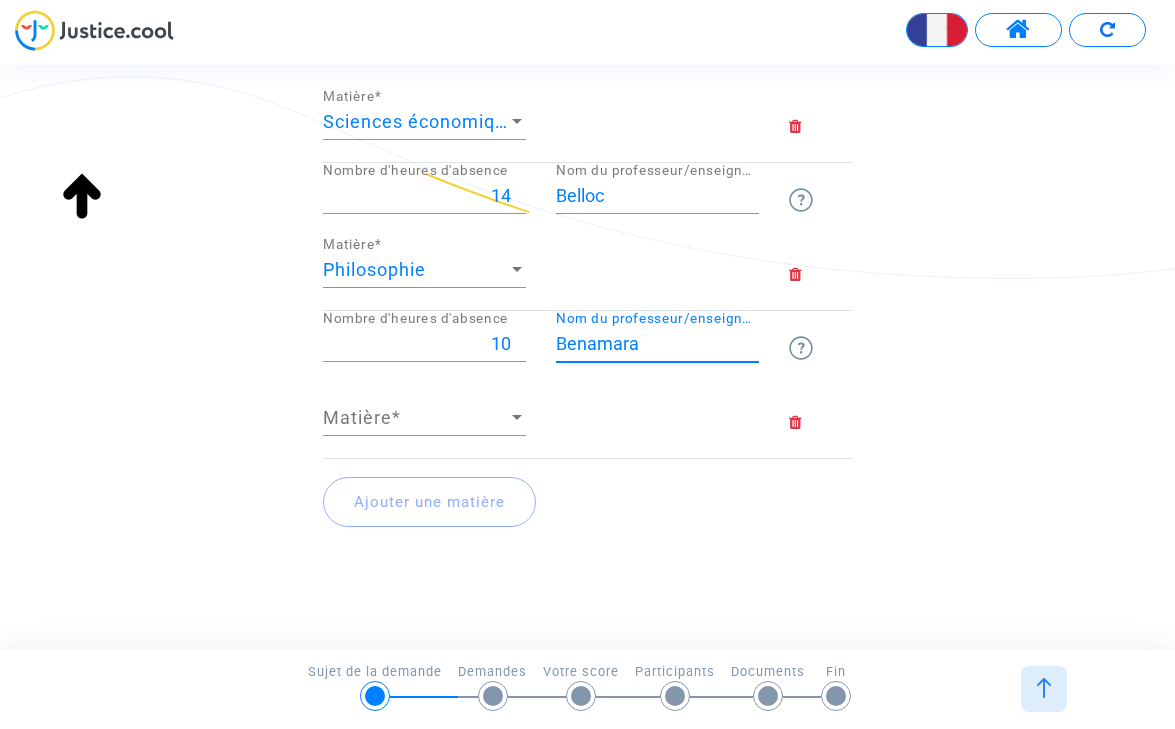 click at bounding box center [517, 417] 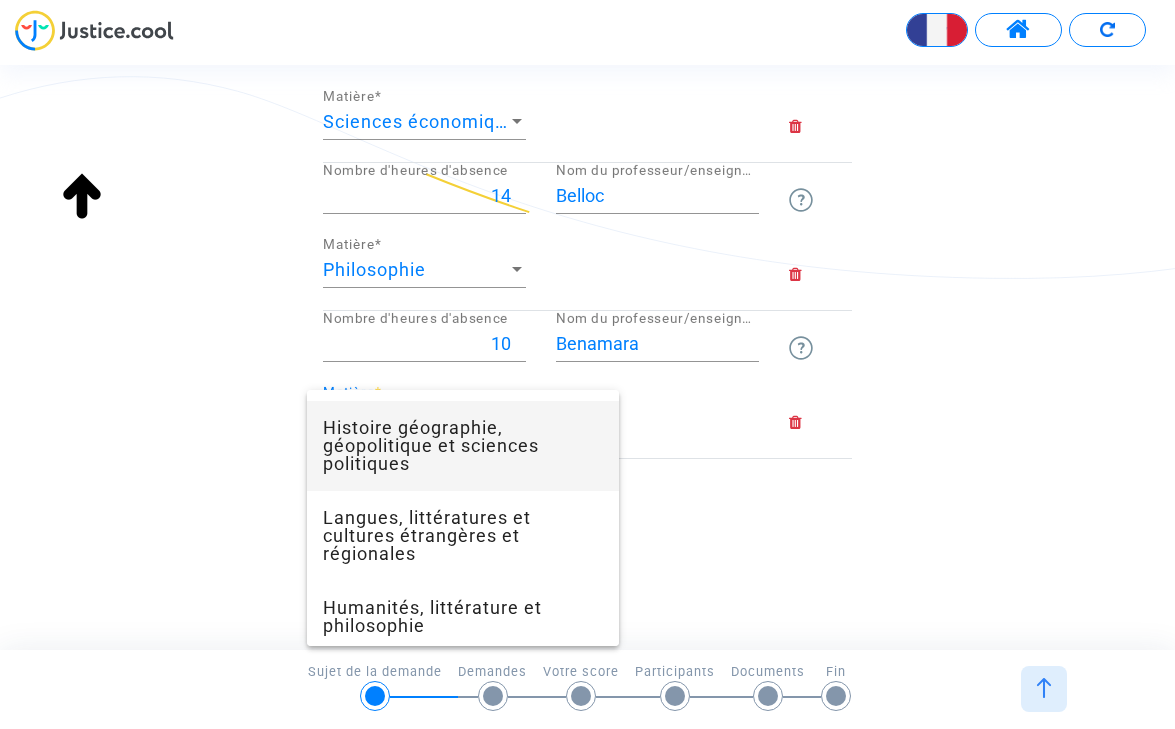 click on "Histoire géographie, géopolitique et sciences politiques" at bounding box center [463, 446] 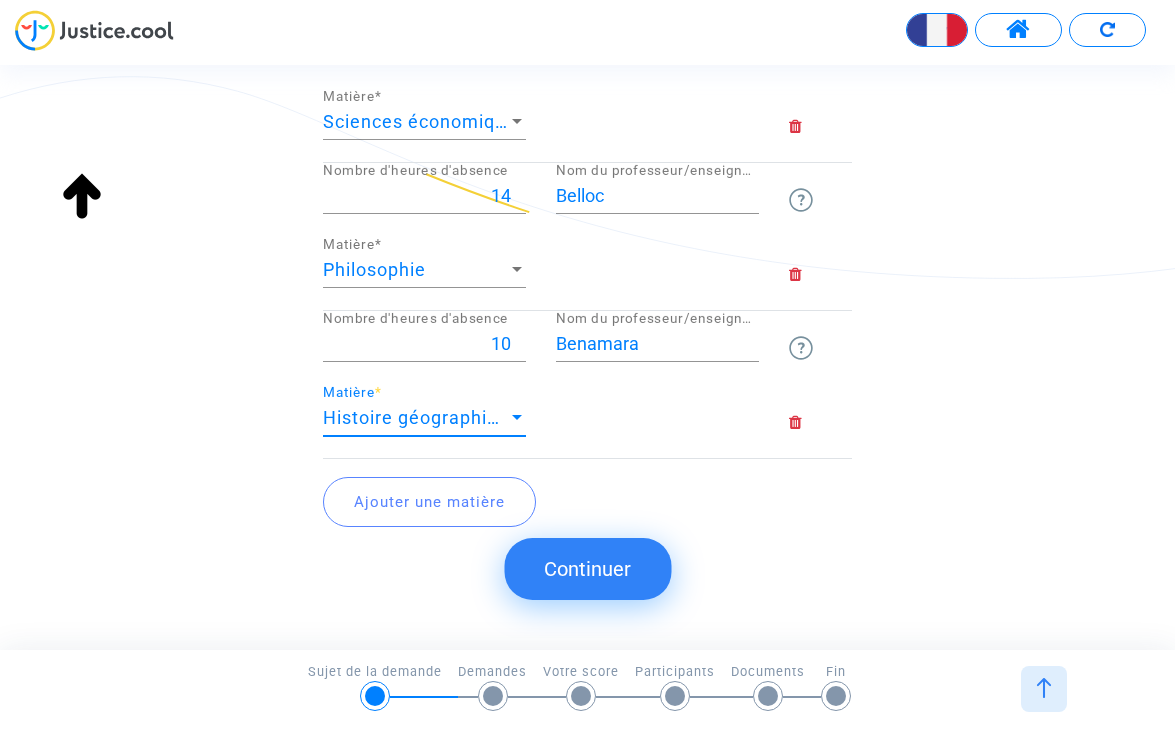 click at bounding box center [517, 418] 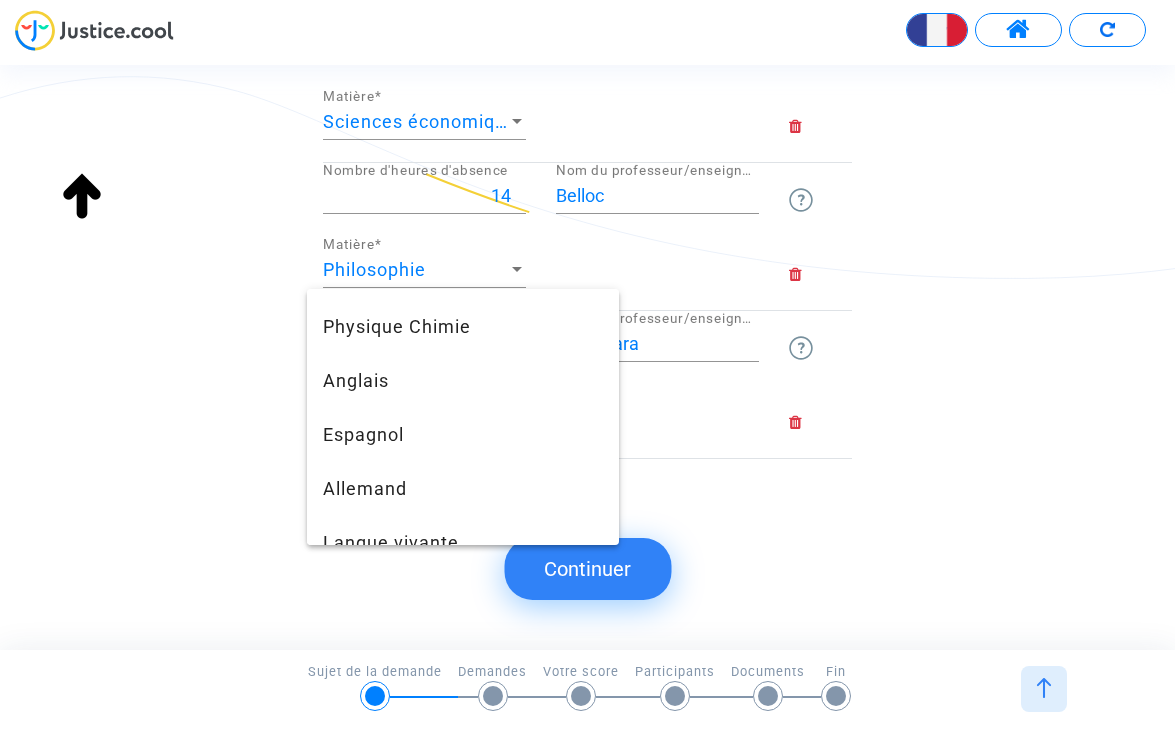 scroll, scrollTop: 462, scrollLeft: 0, axis: vertical 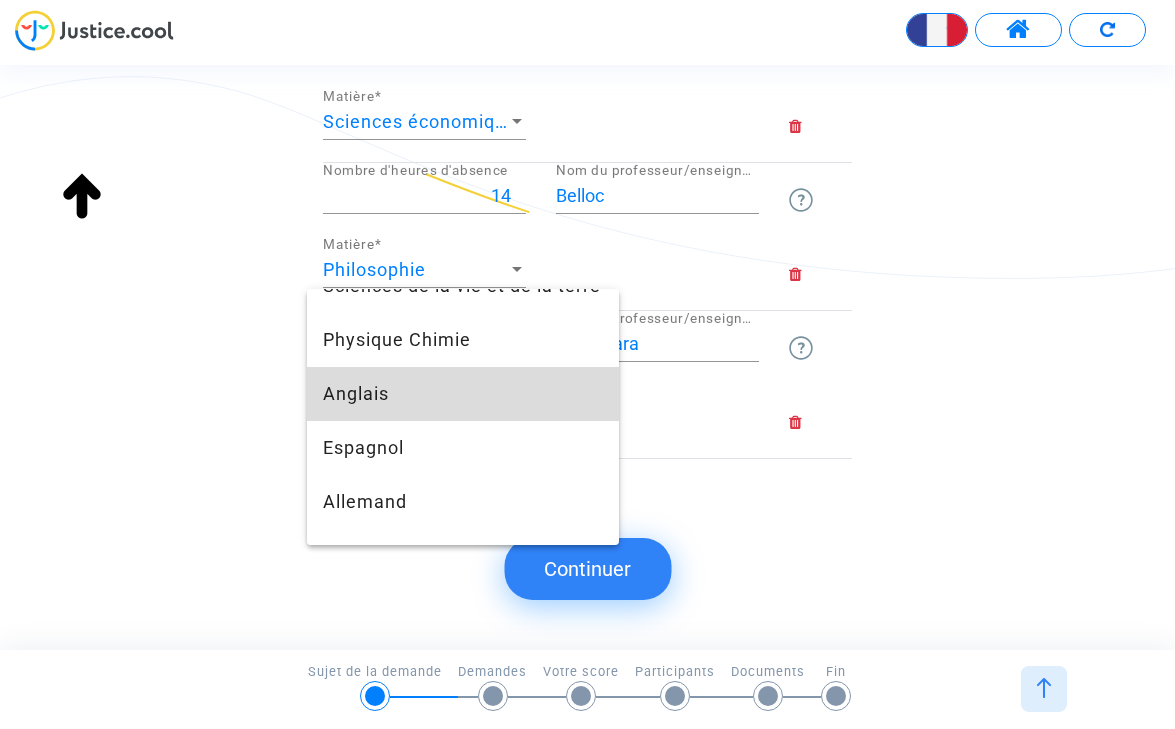 click on "Anglais" at bounding box center [463, 394] 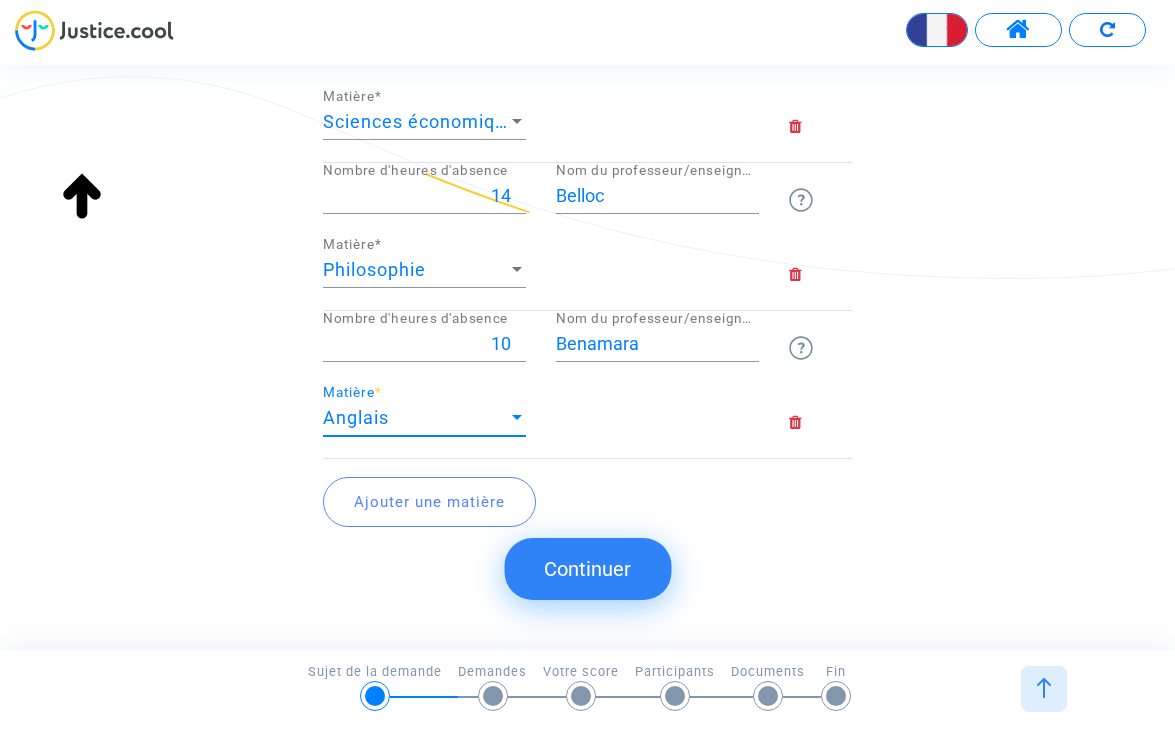 click at bounding box center (517, 418) 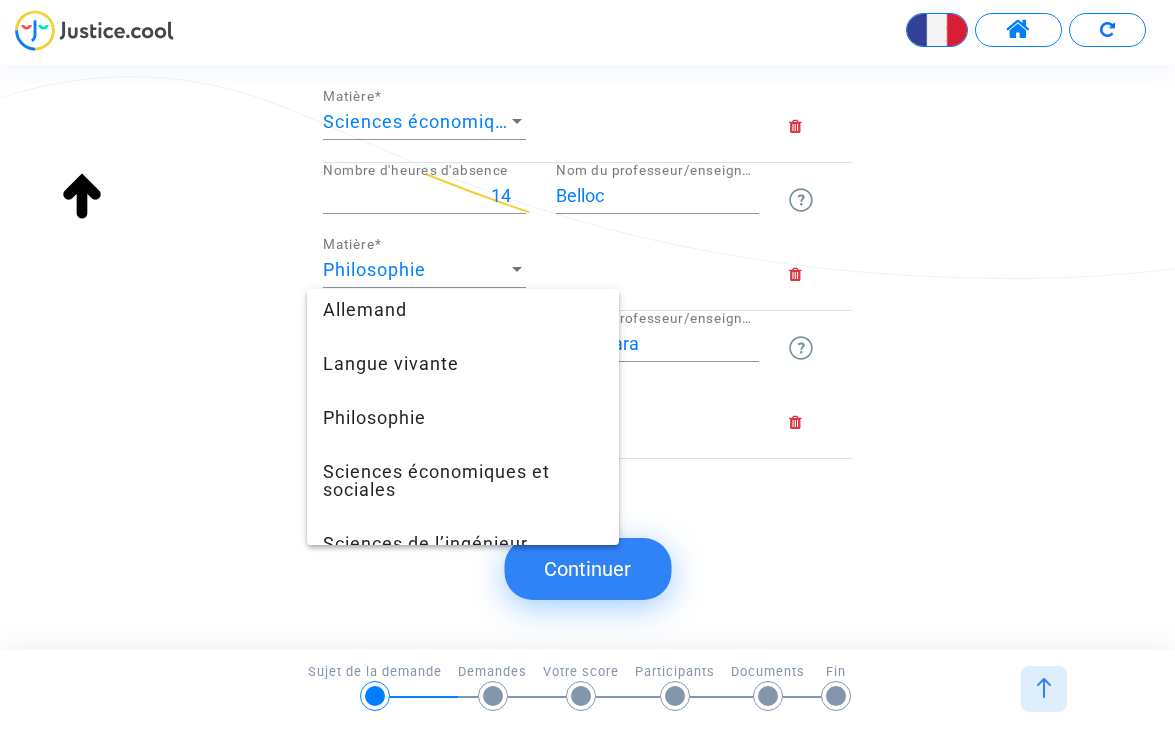 scroll, scrollTop: 1238, scrollLeft: 0, axis: vertical 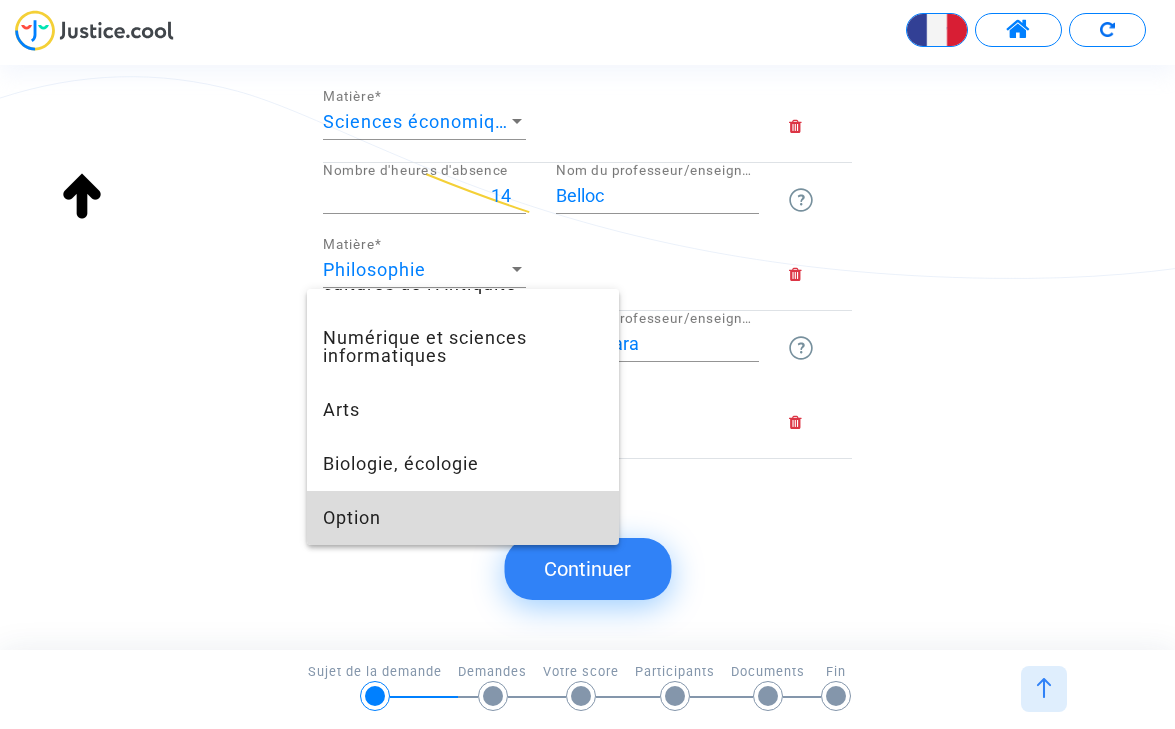 click on "Option" at bounding box center (463, 518) 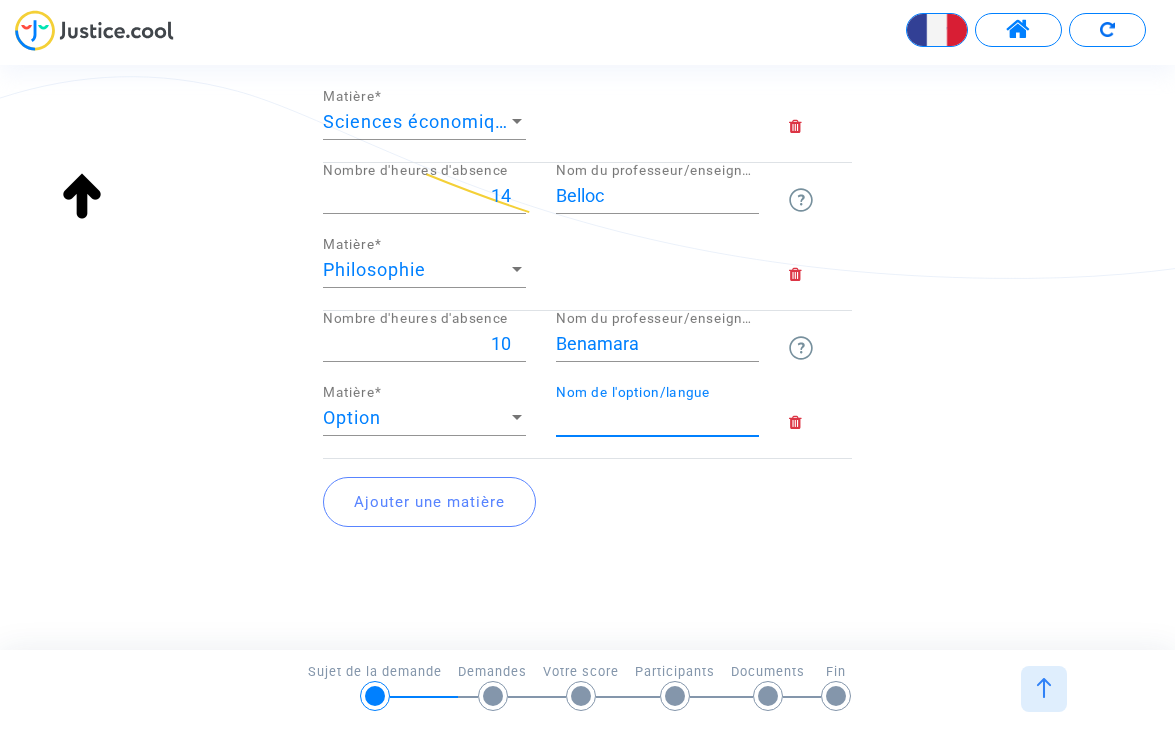 click on "Nom de l'option/langue" at bounding box center (657, 418) 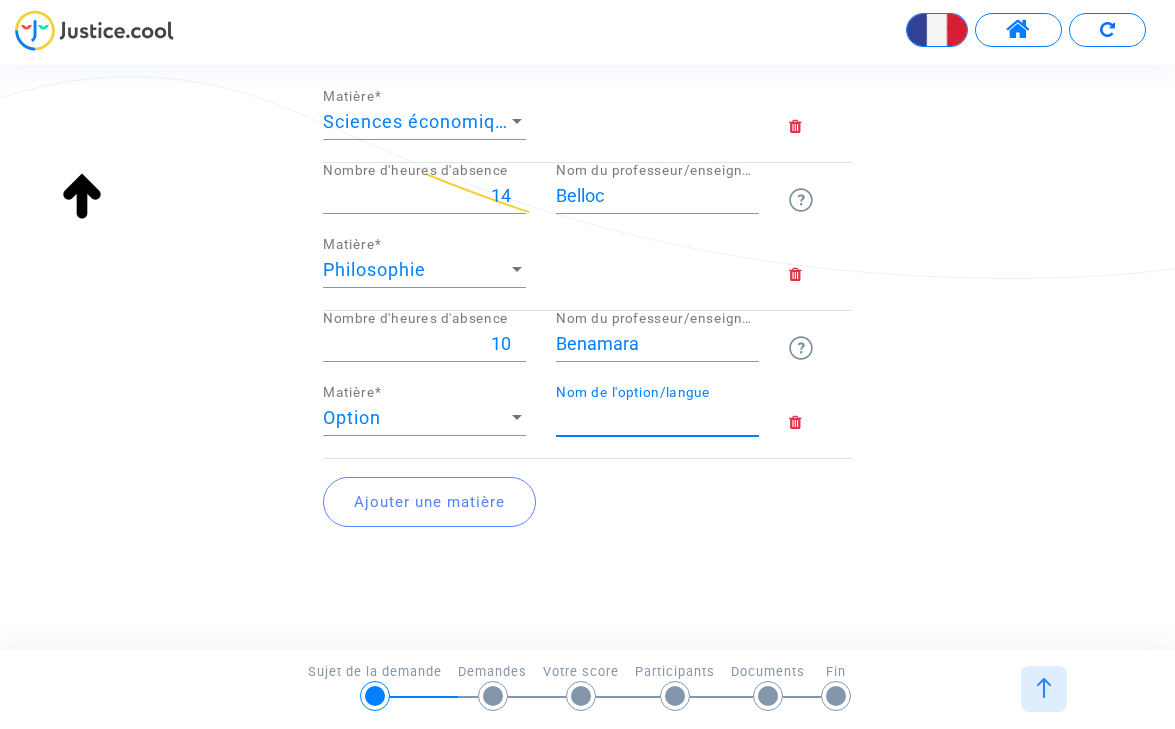 type on "_" 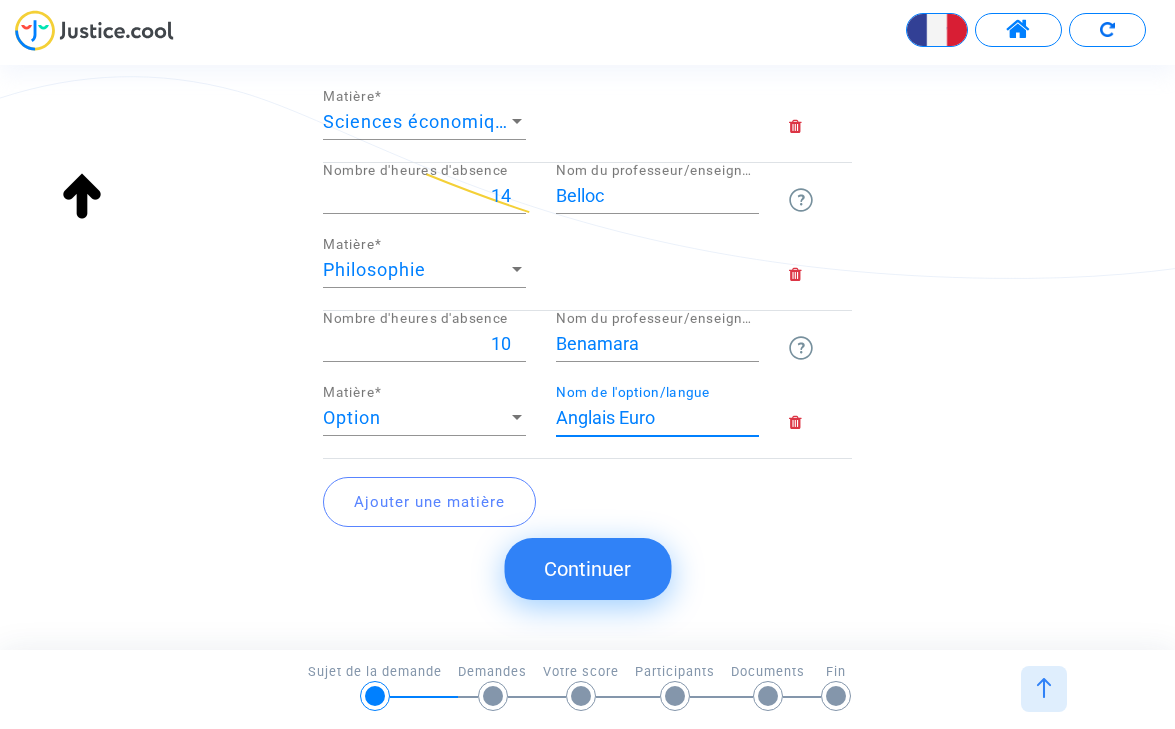 type on "Anglais Euro" 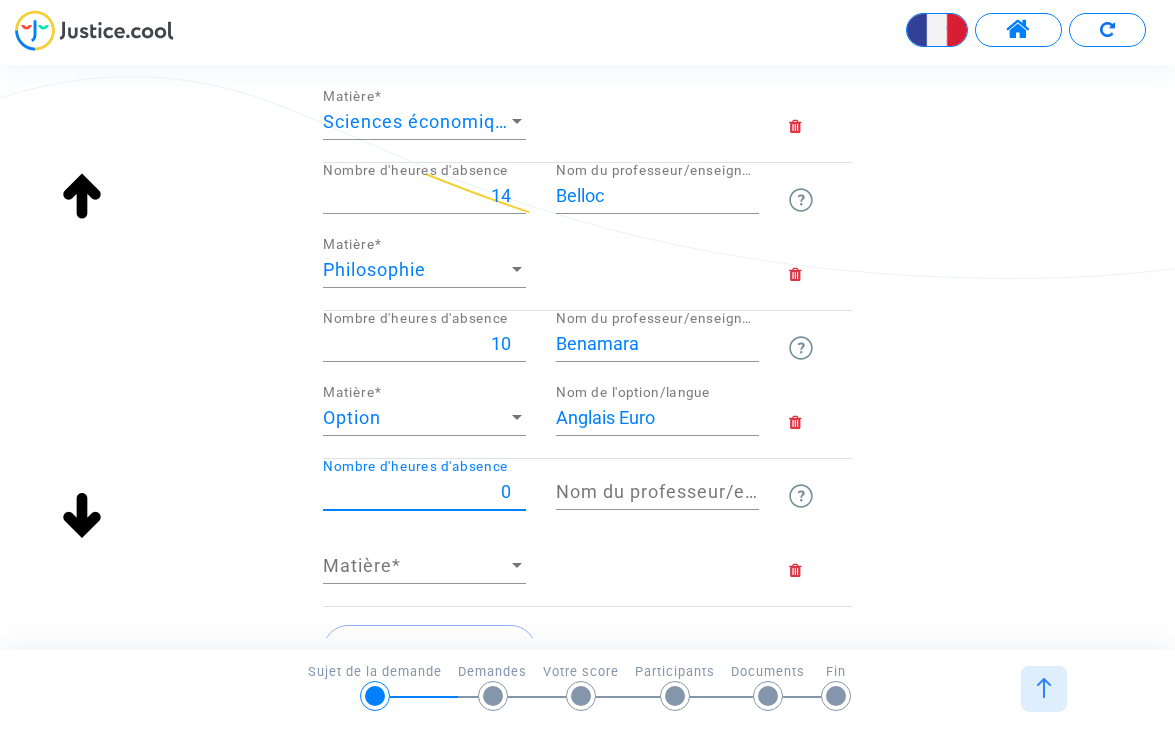 click on "0" at bounding box center (424, 492) 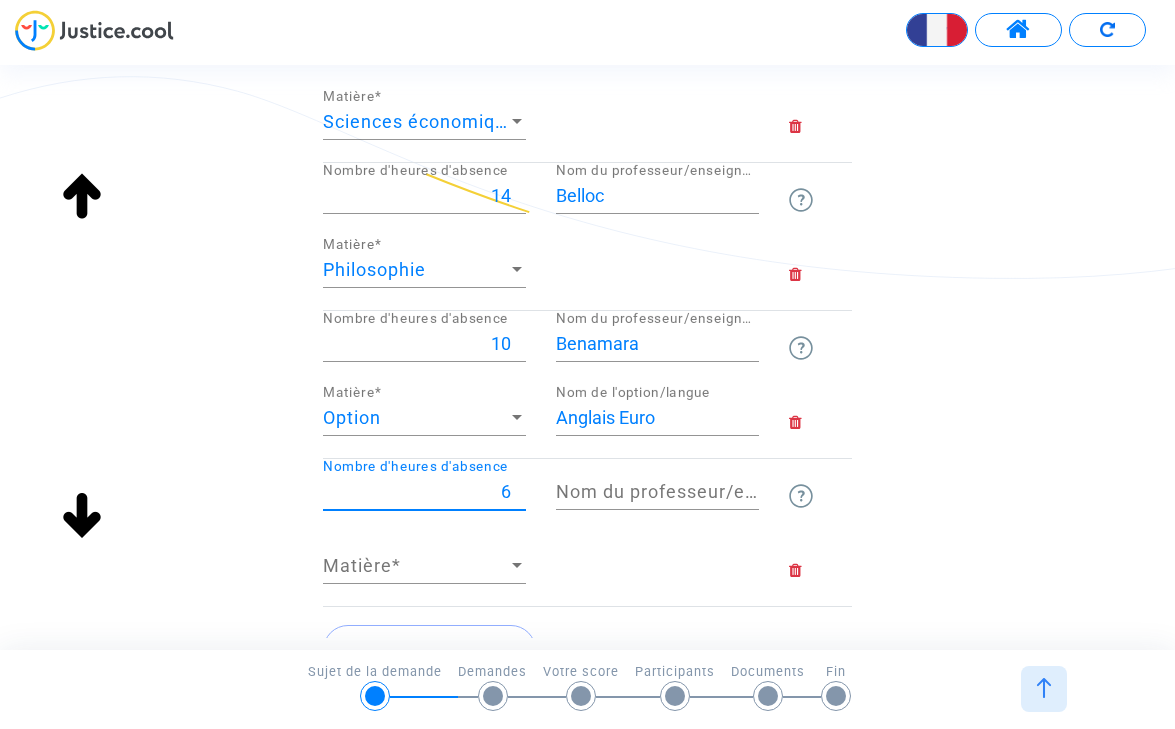 type on "6" 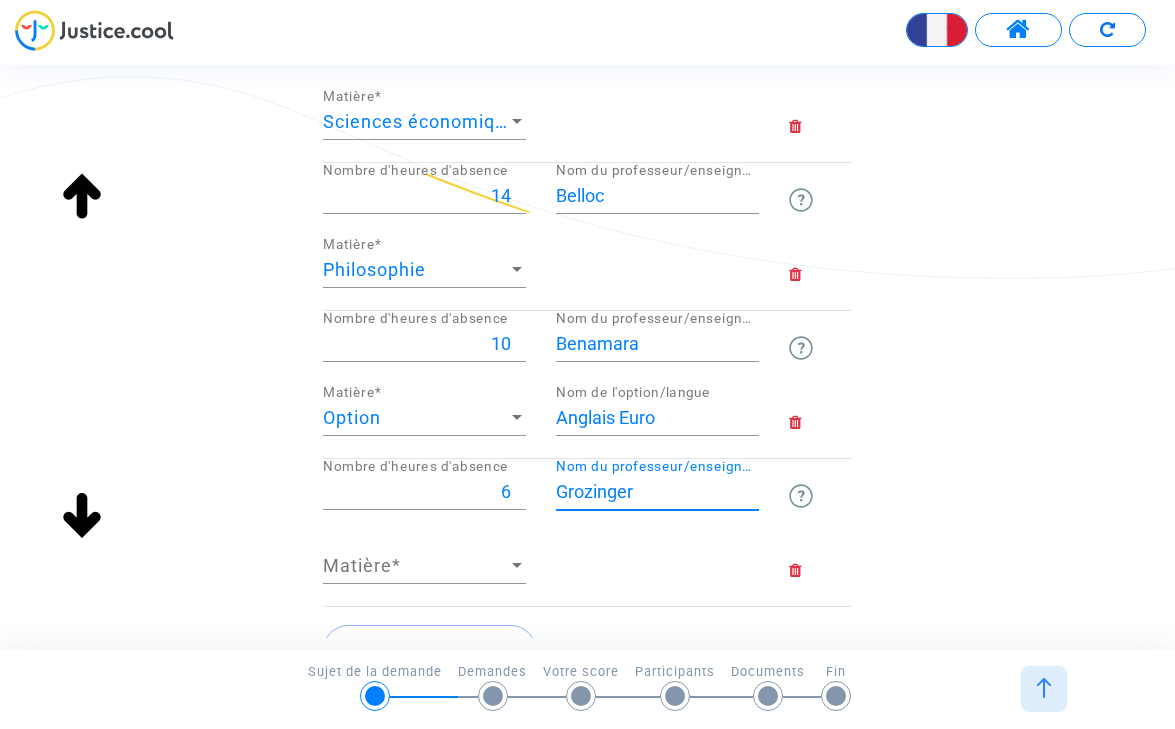 type on "Grozinger" 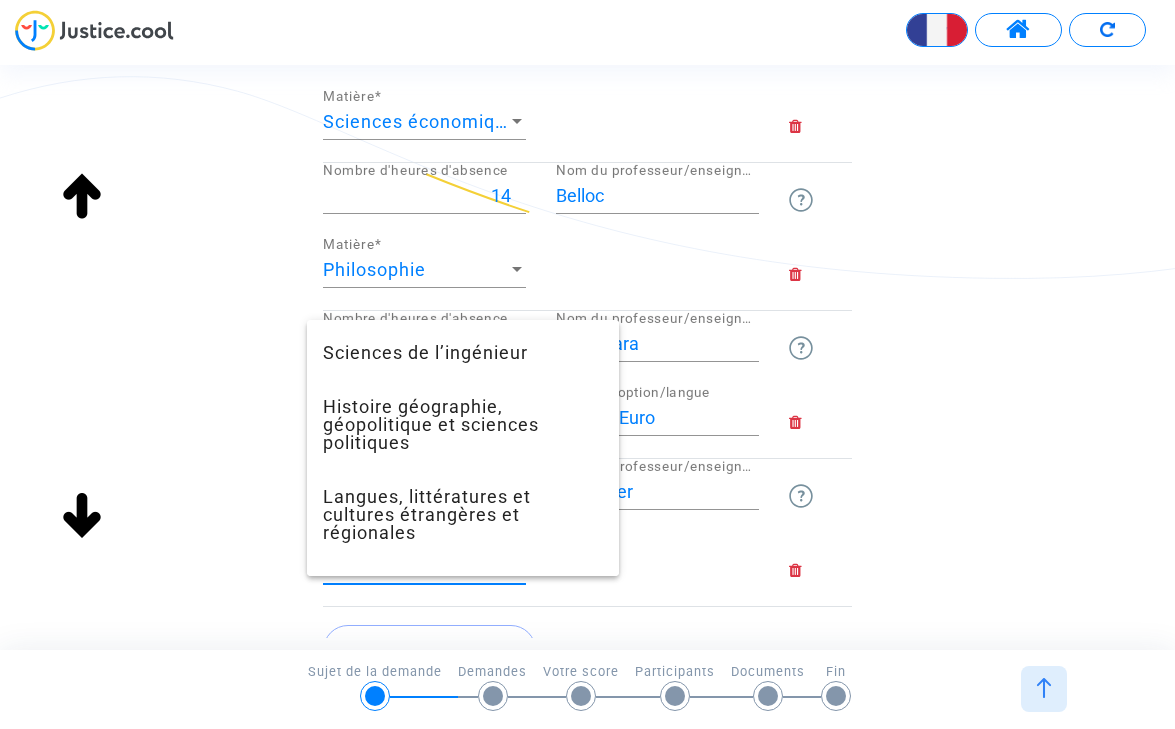 scroll, scrollTop: 885, scrollLeft: 0, axis: vertical 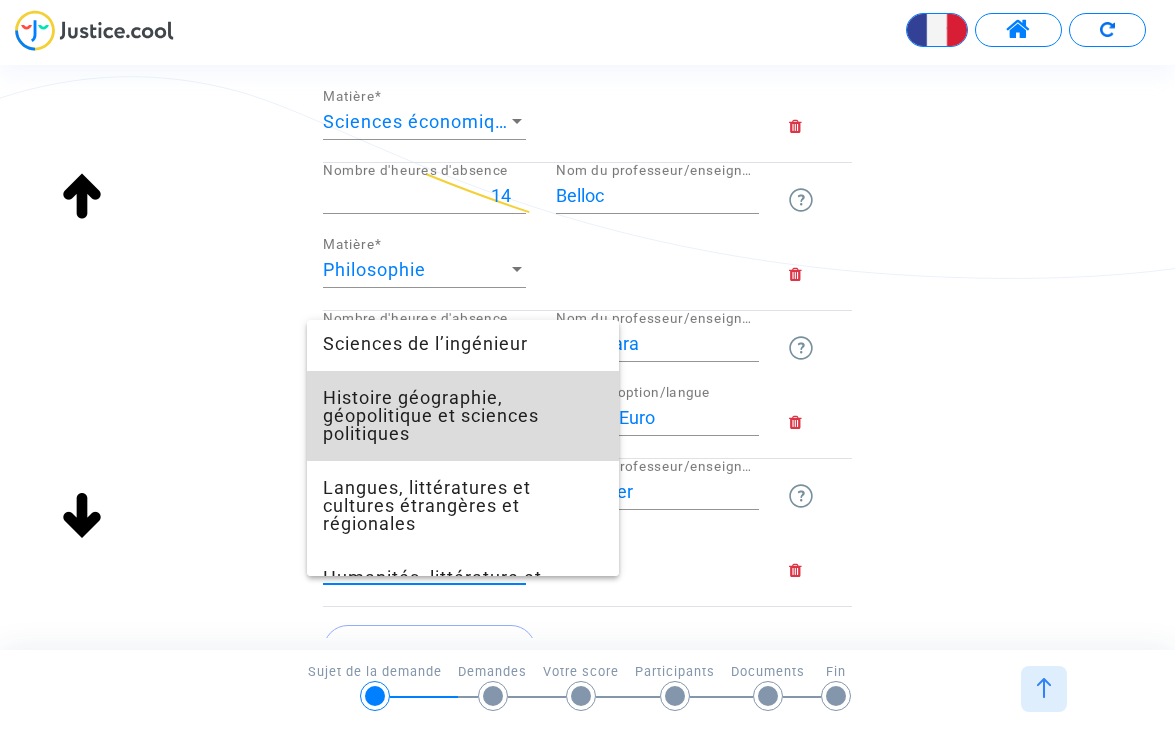 click on "Histoire géographie, géopolitique et sciences politiques" at bounding box center [463, 416] 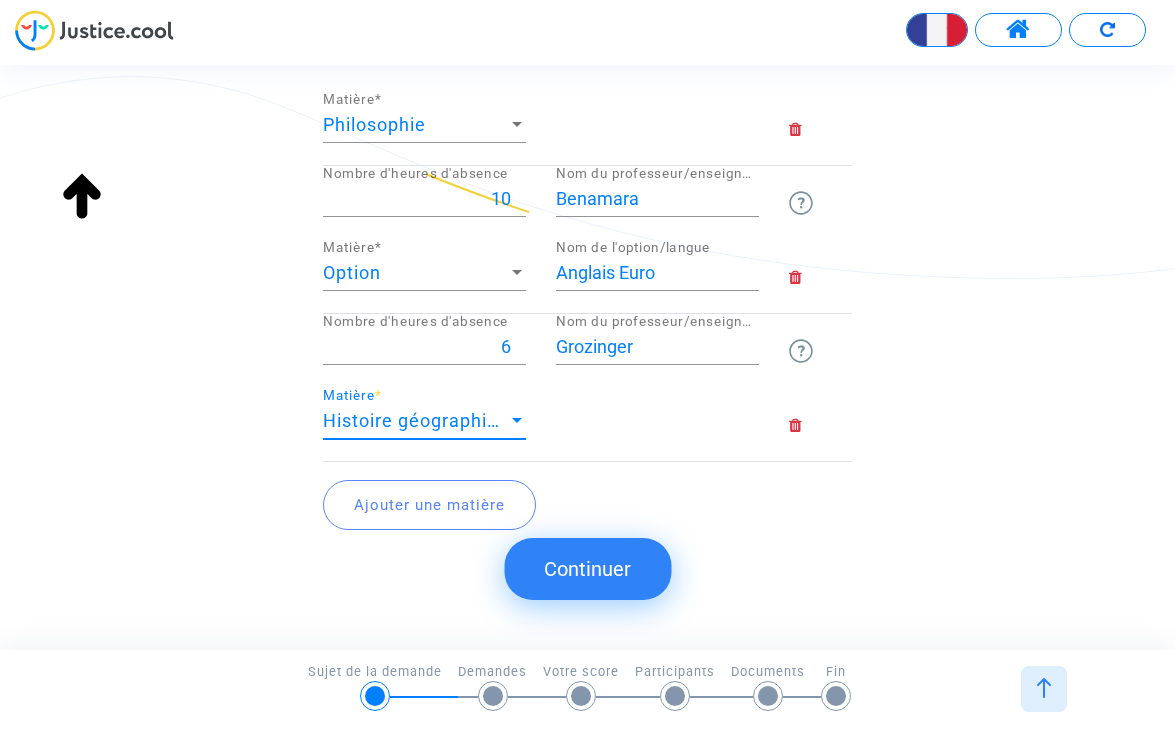 scroll, scrollTop: 584, scrollLeft: 0, axis: vertical 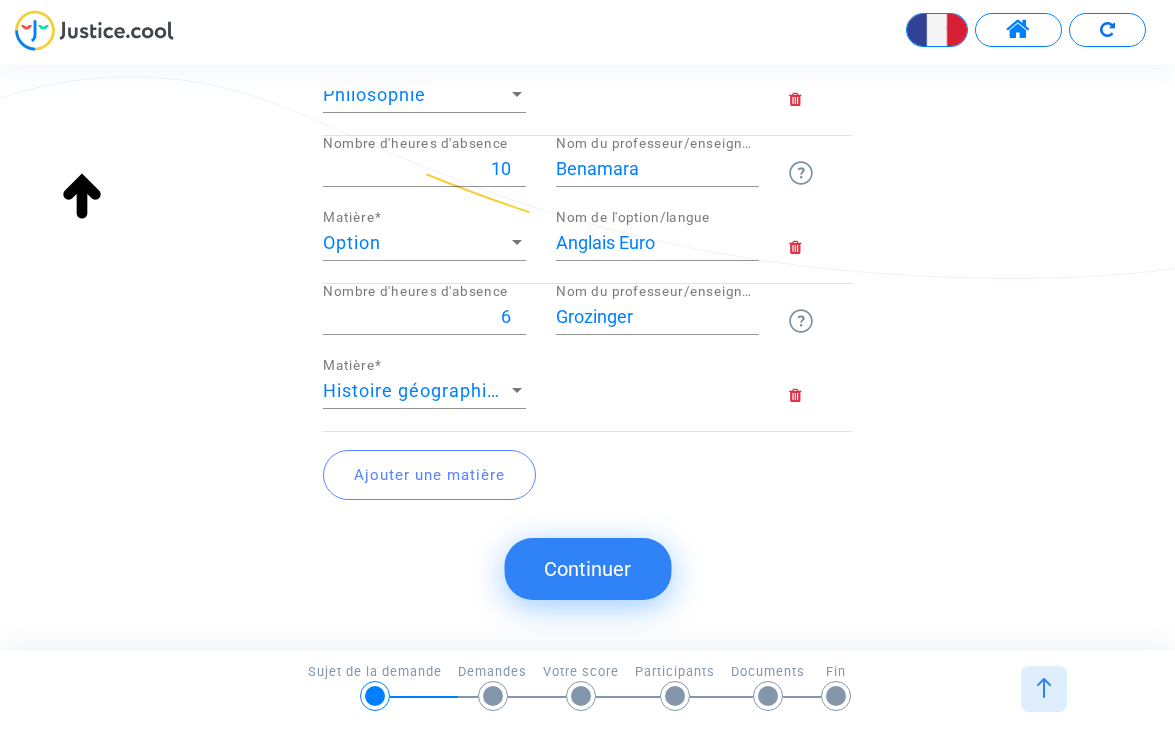 click on "Ajouter une matière" 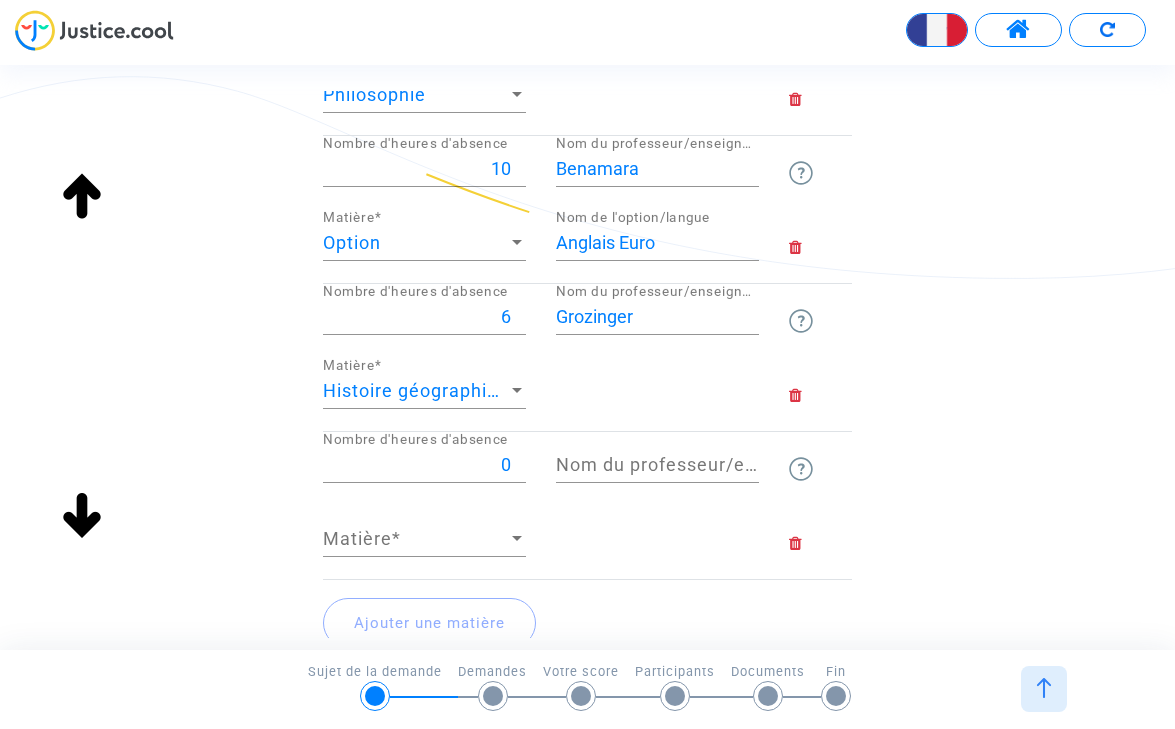 click on "0" at bounding box center (424, 465) 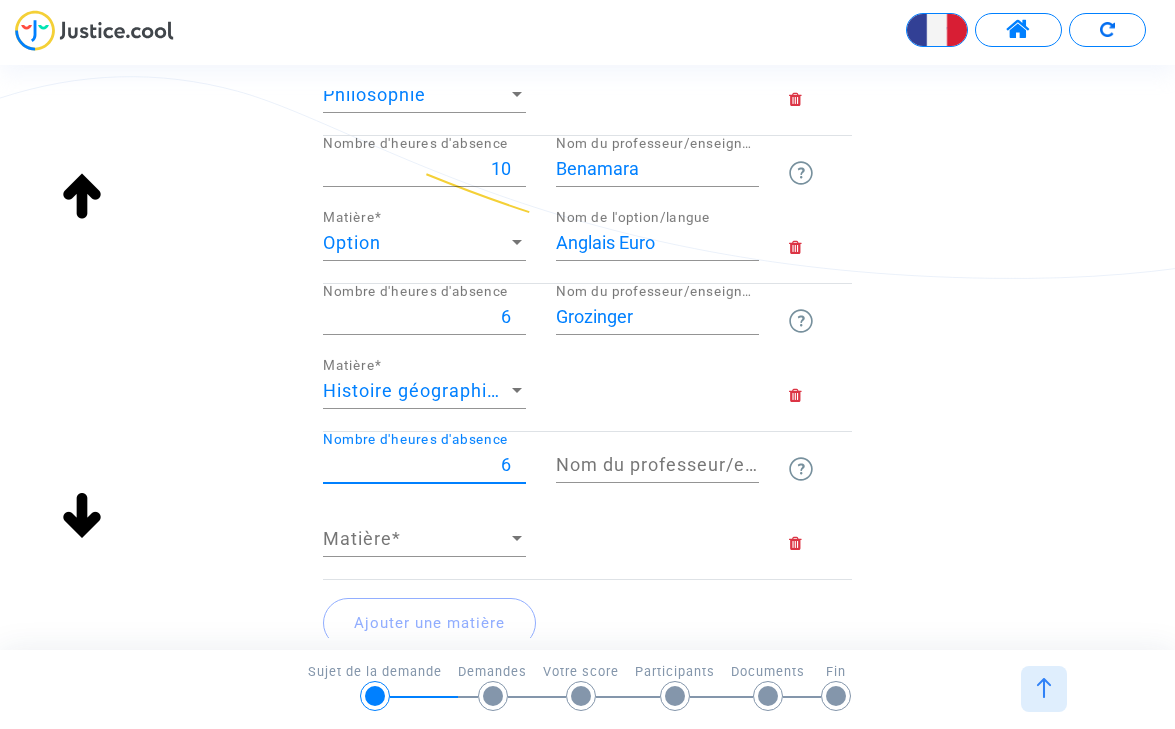 type on "6" 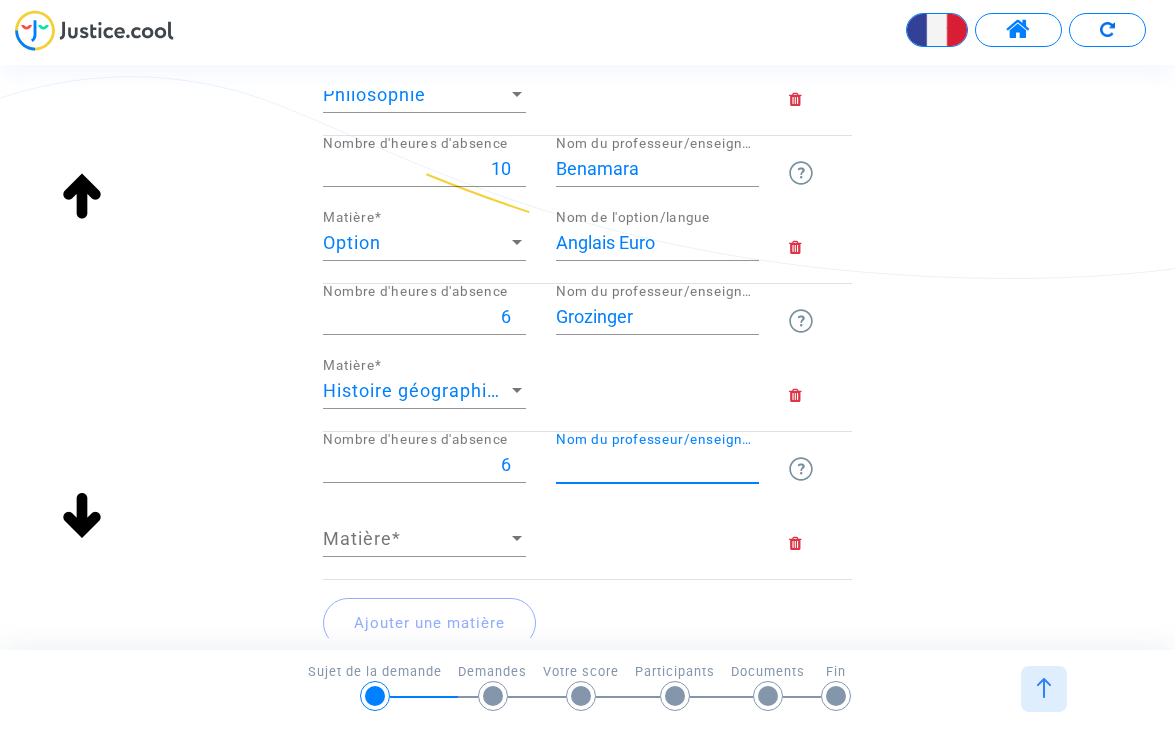 click on "Matière" at bounding box center (415, 539) 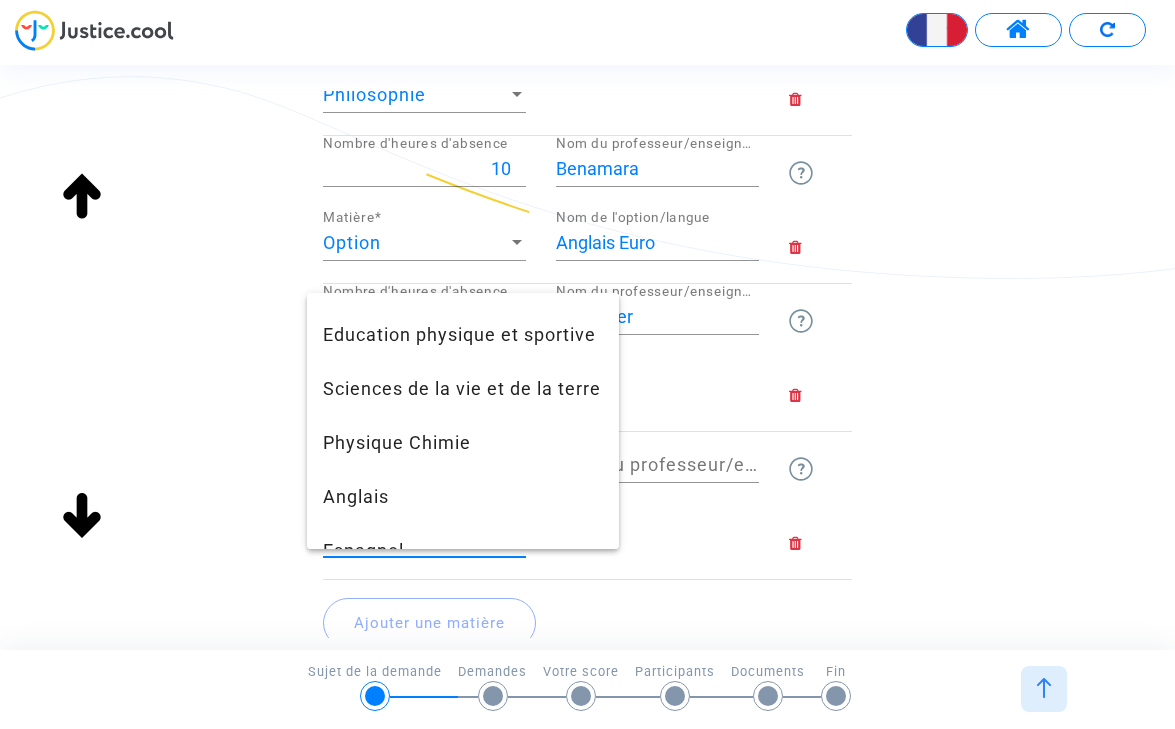 scroll, scrollTop: 354, scrollLeft: 0, axis: vertical 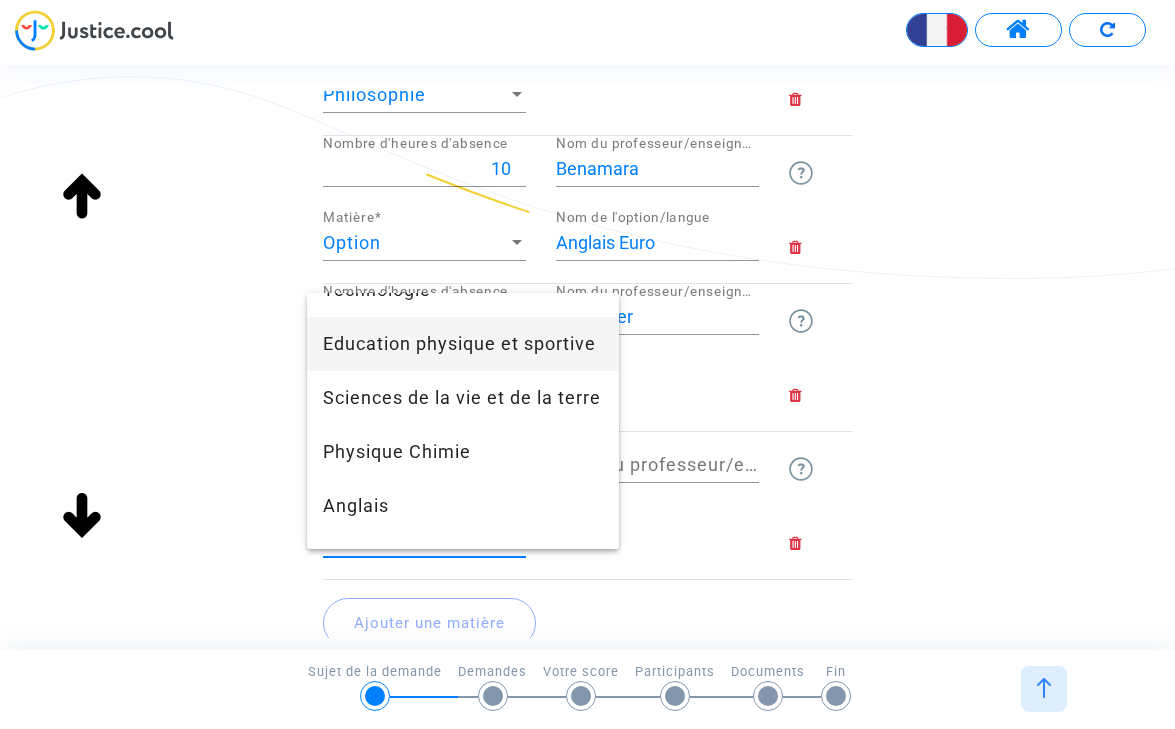 click on "Education physique et sportive" at bounding box center [463, 344] 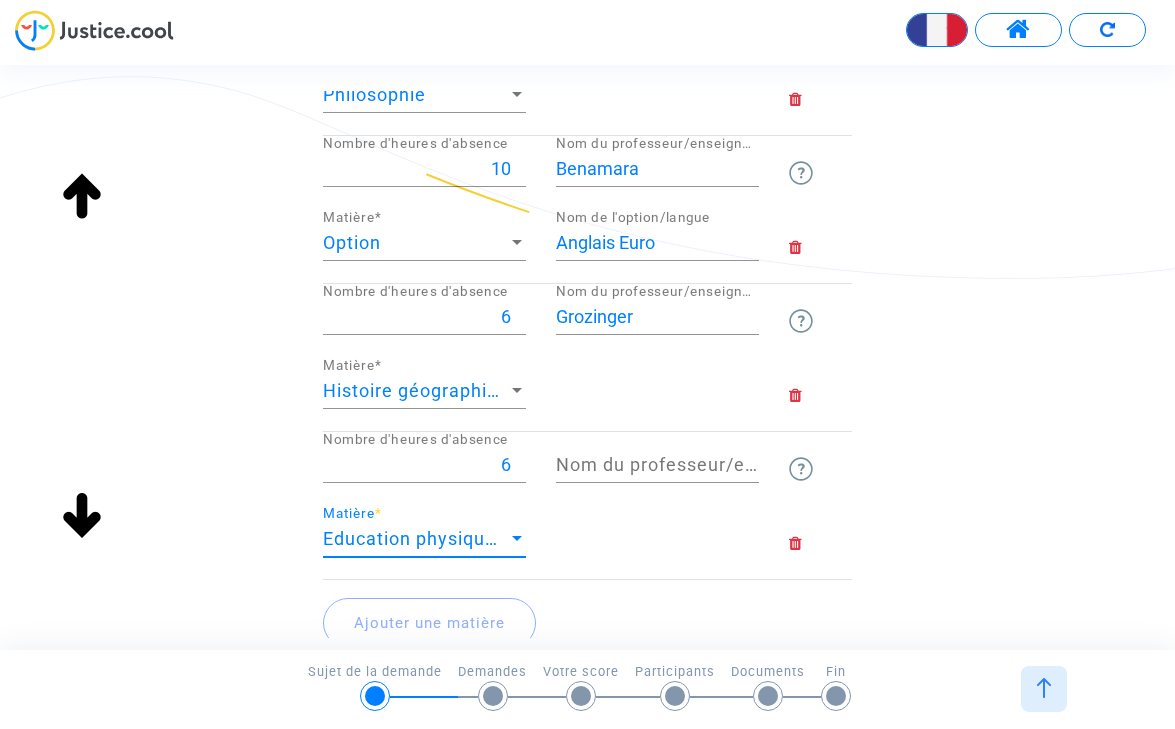 click 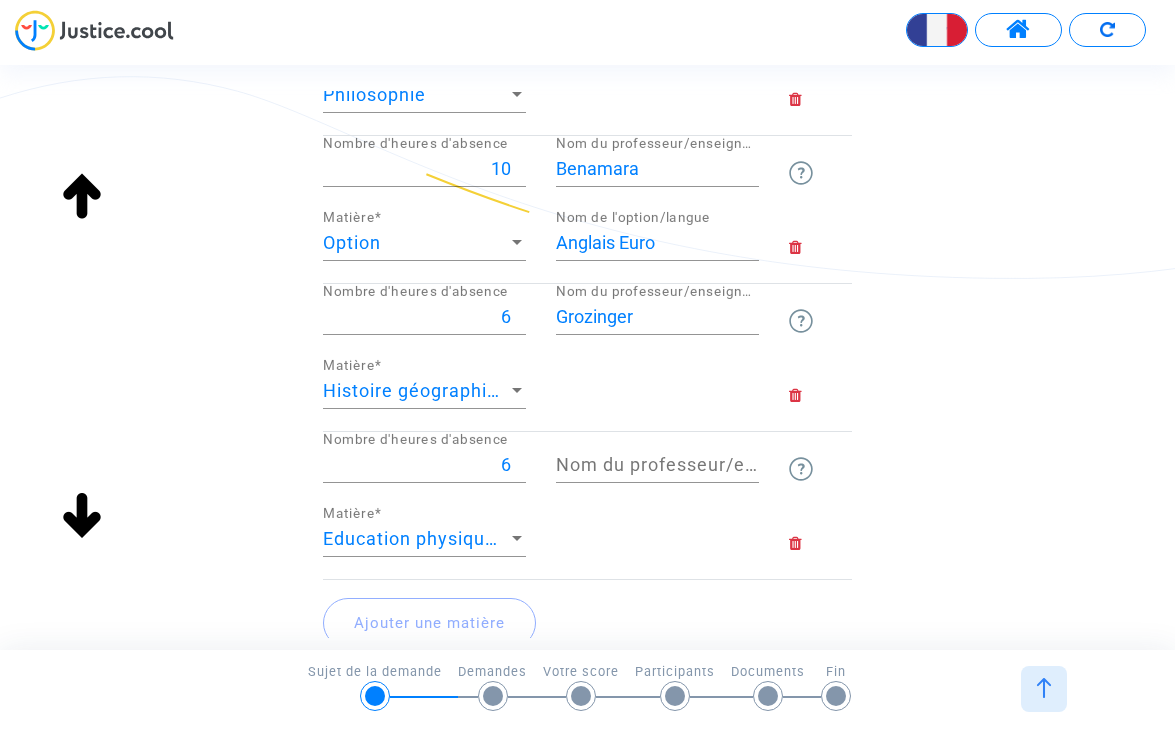 click on "Nom du professeur/enseignant titulaire" at bounding box center [657, 465] 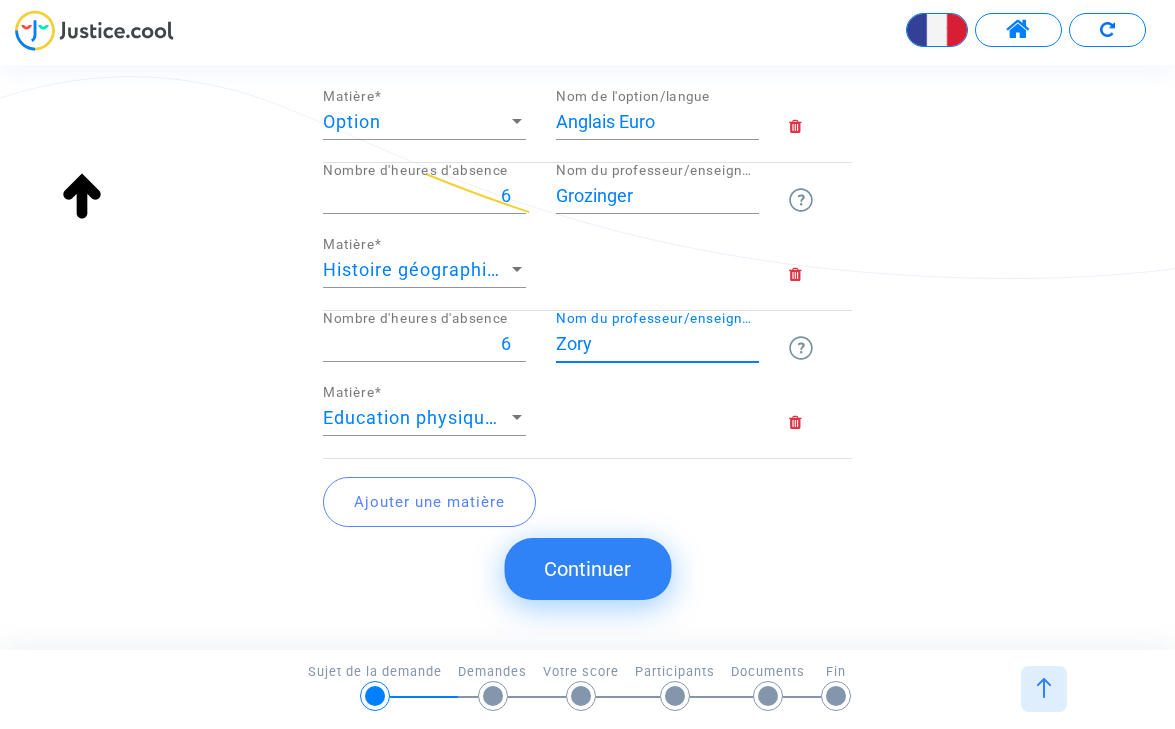 scroll, scrollTop: 732, scrollLeft: 0, axis: vertical 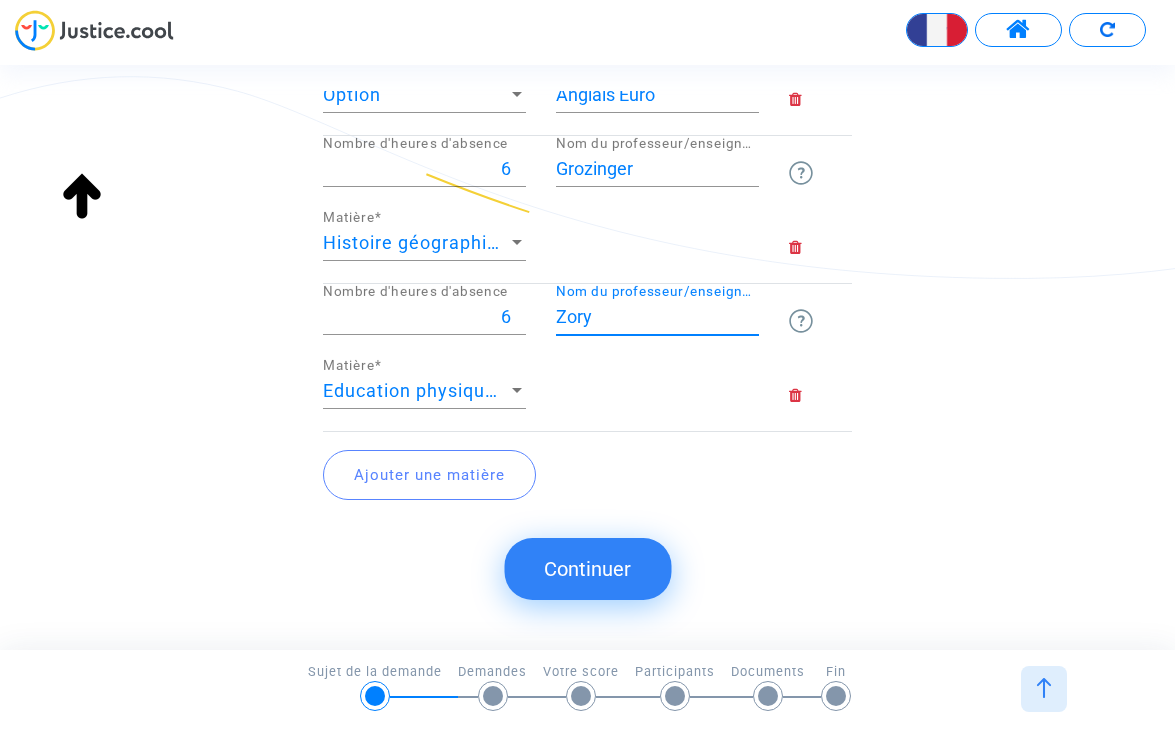 type on "Zory" 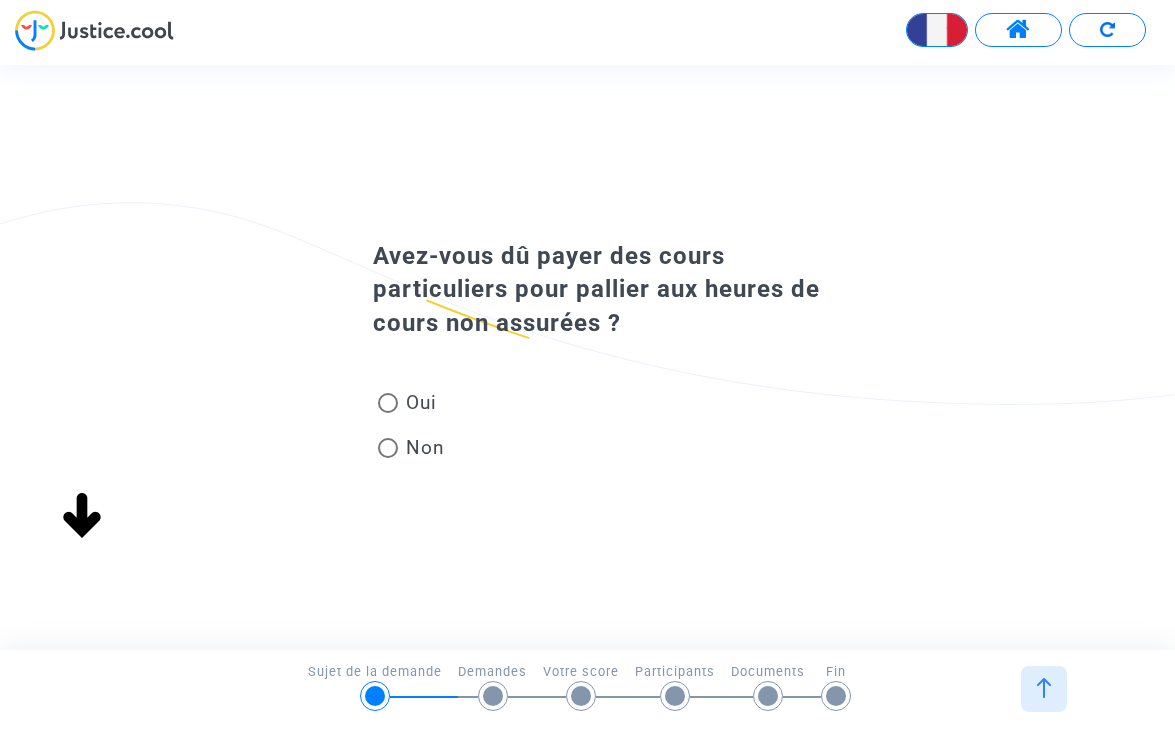click at bounding box center [388, 403] 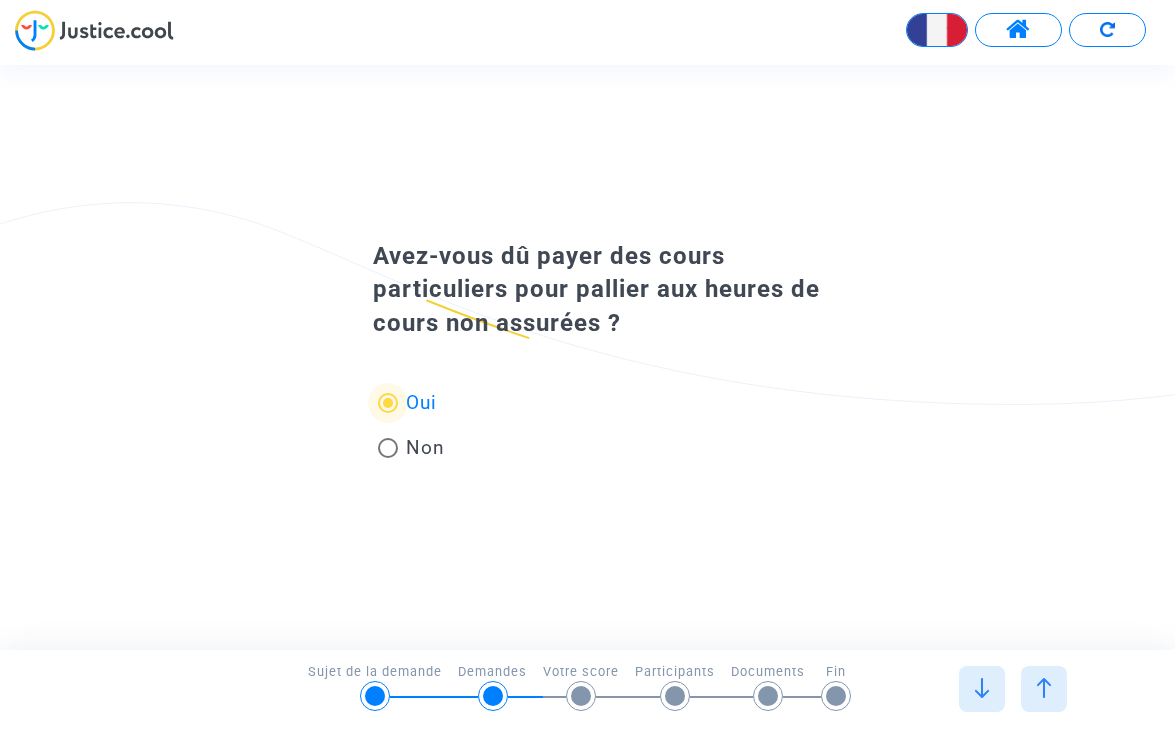 scroll, scrollTop: 0, scrollLeft: 0, axis: both 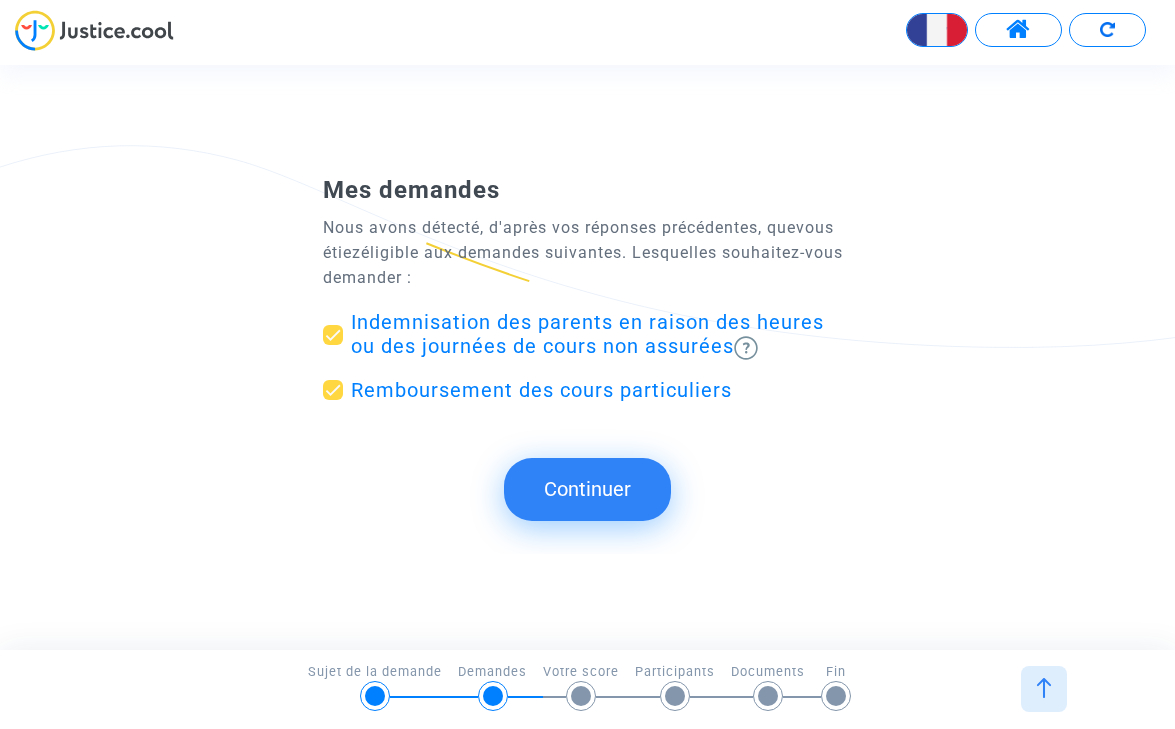 click on "Continuer" 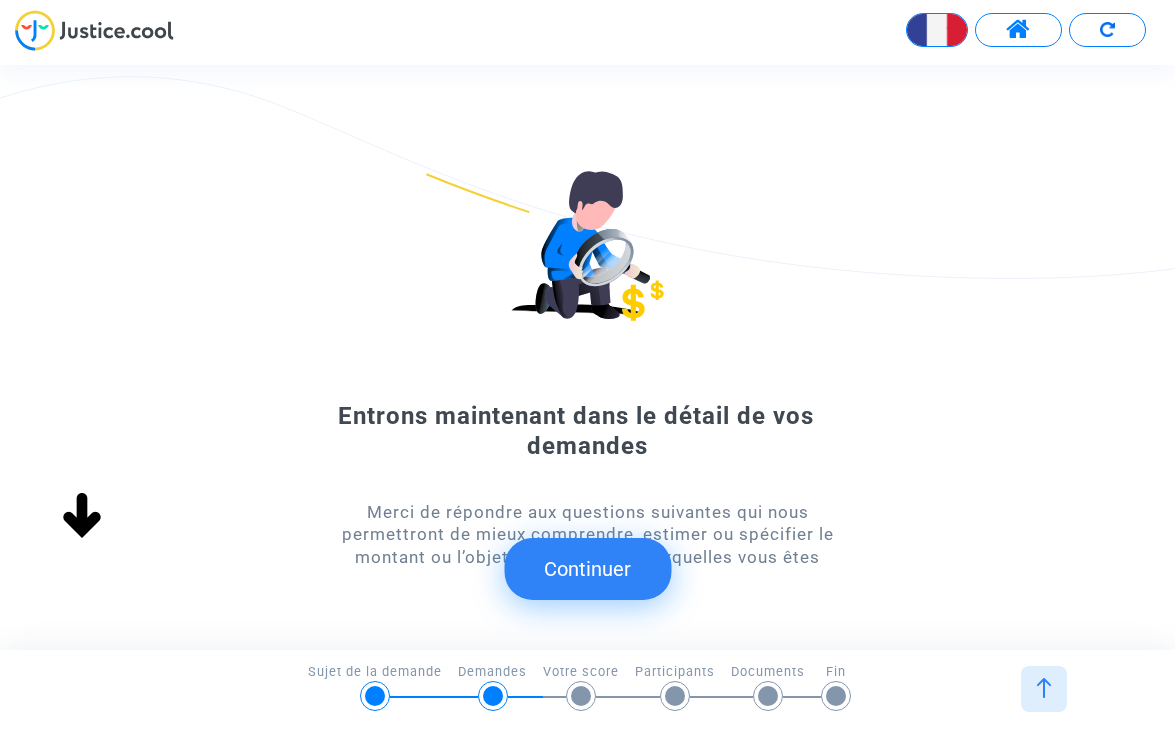 click on "Continuer" 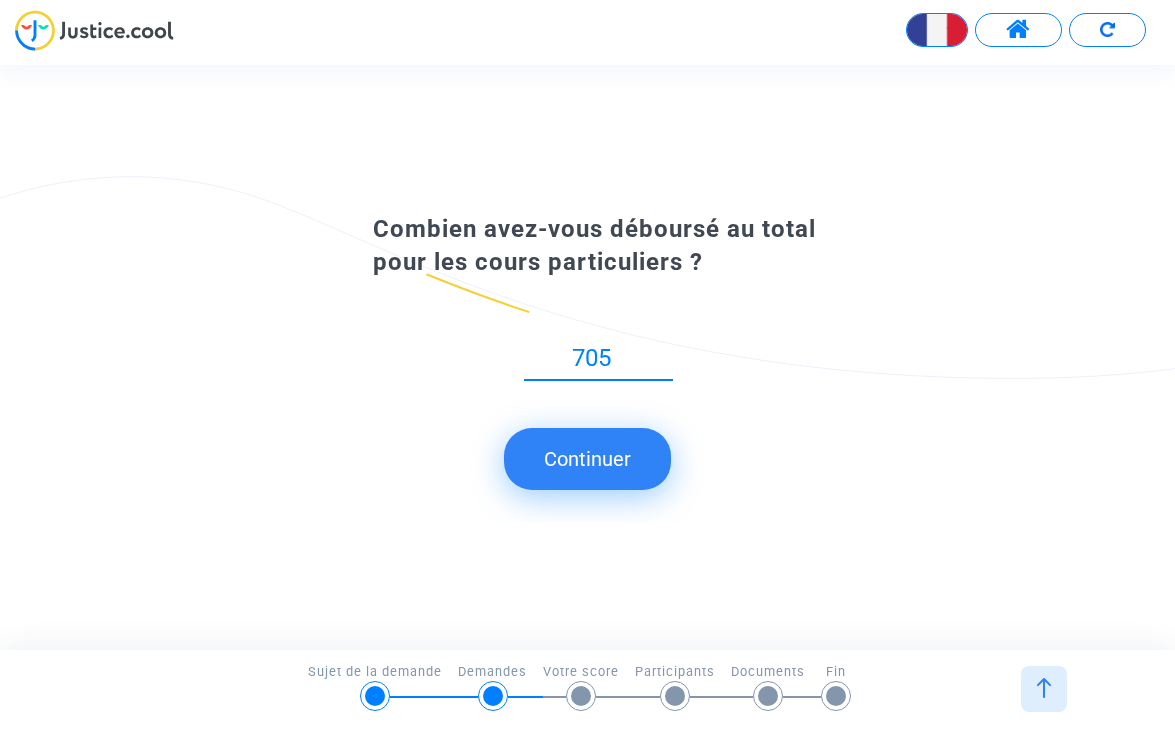 type on "705" 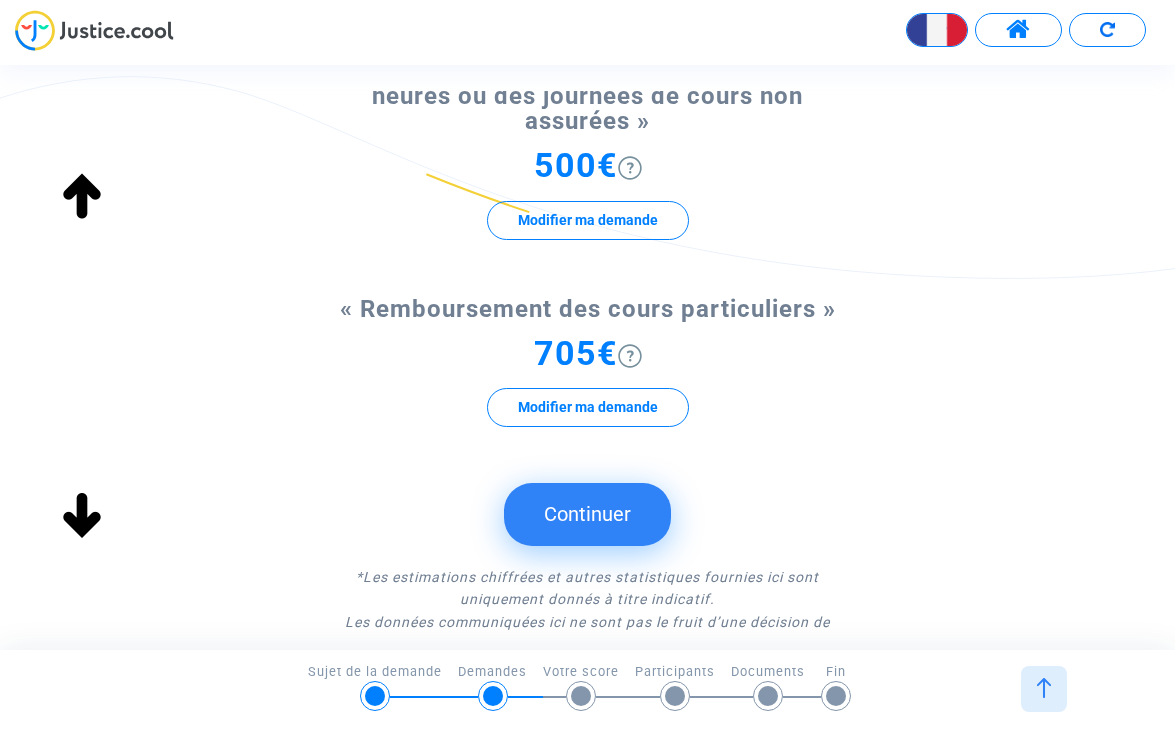 scroll, scrollTop: 277, scrollLeft: 0, axis: vertical 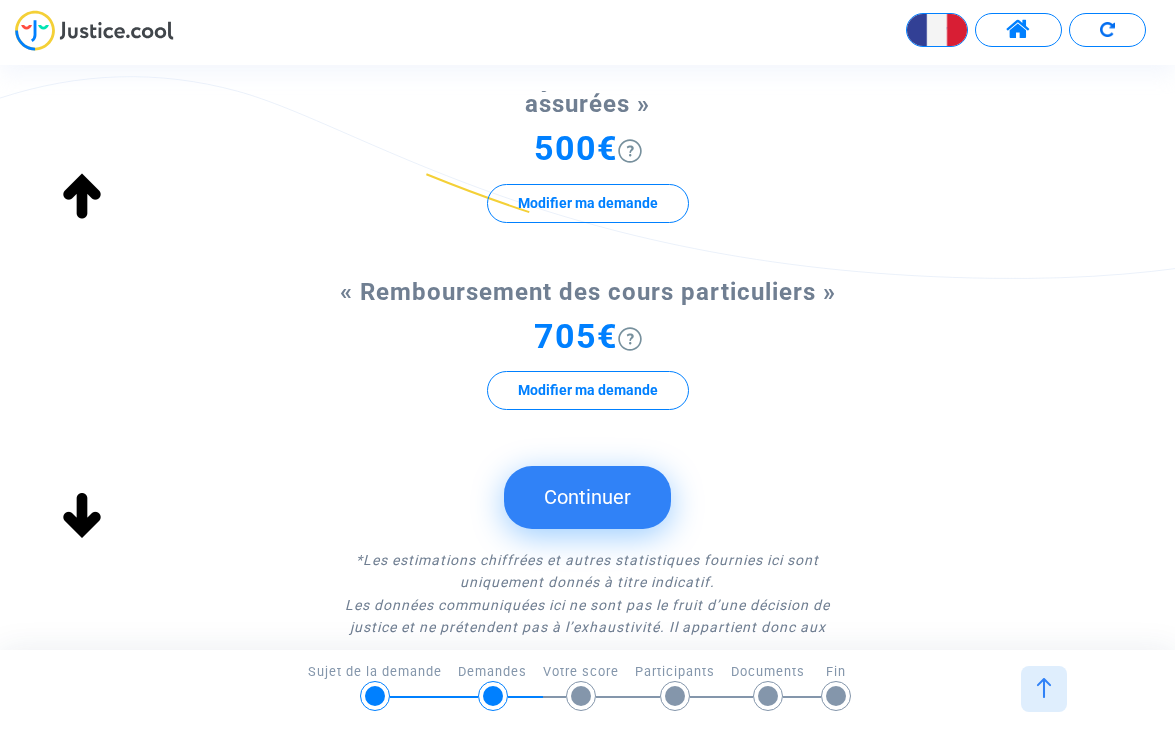 click on "Continuer" 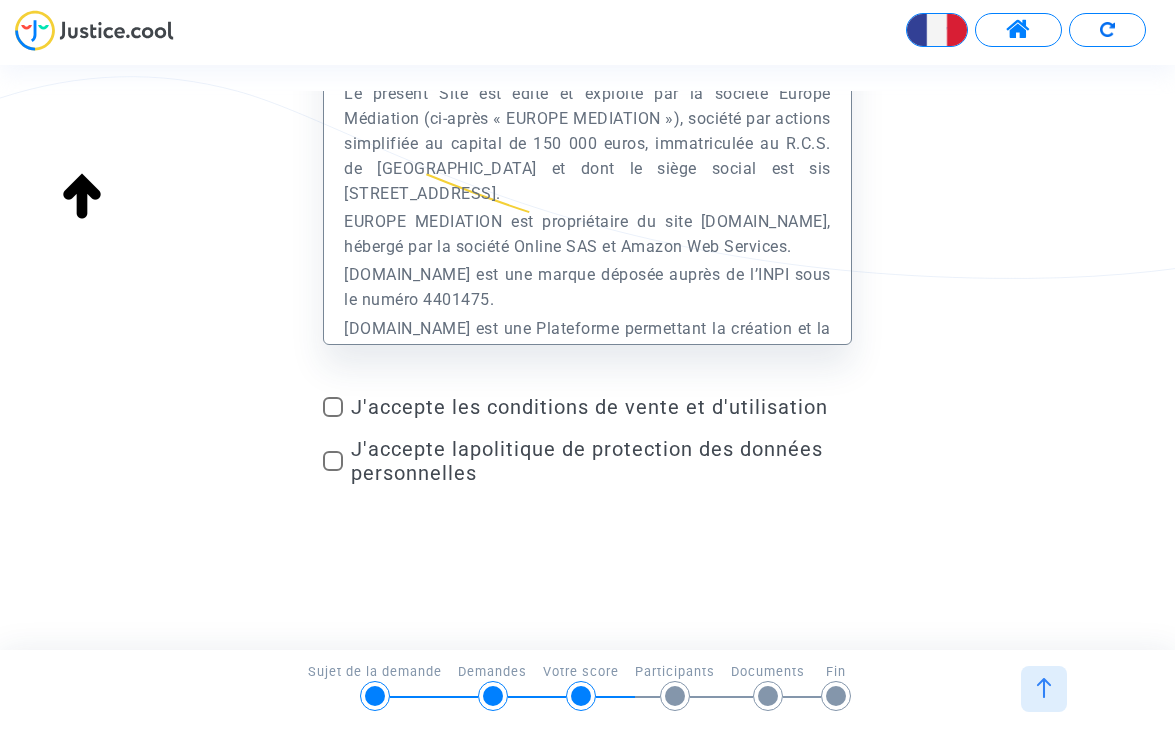 scroll, scrollTop: 151, scrollLeft: 0, axis: vertical 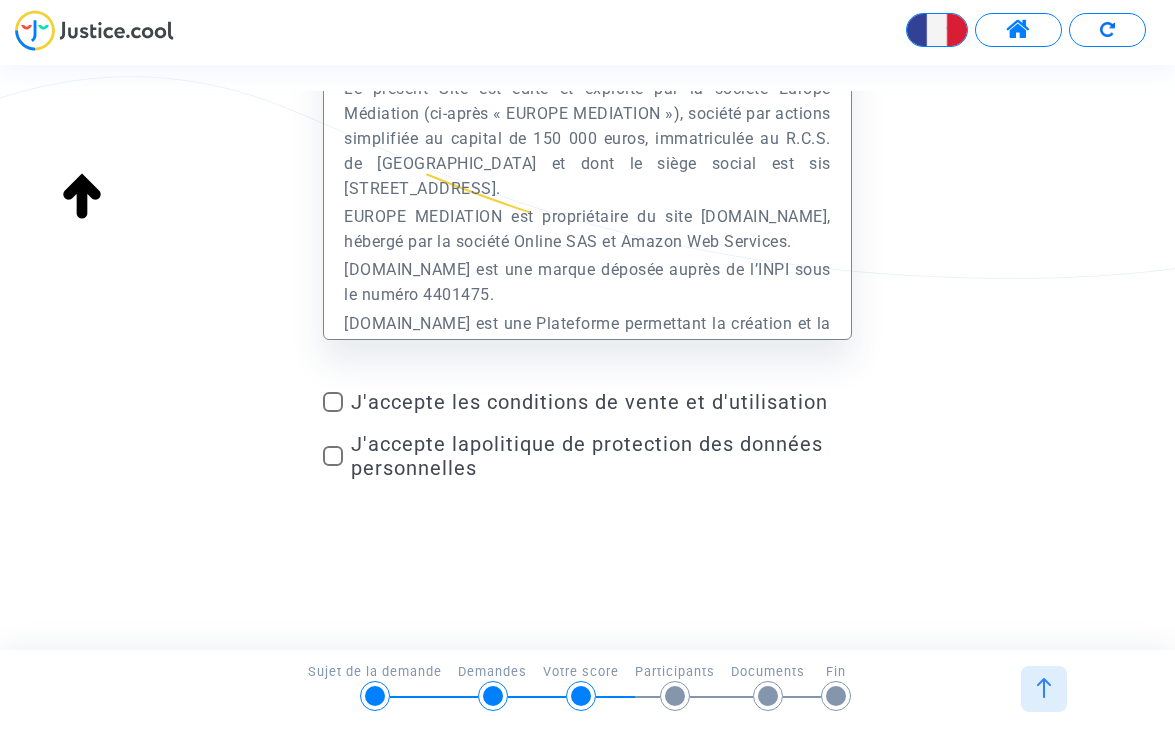 click at bounding box center (333, 402) 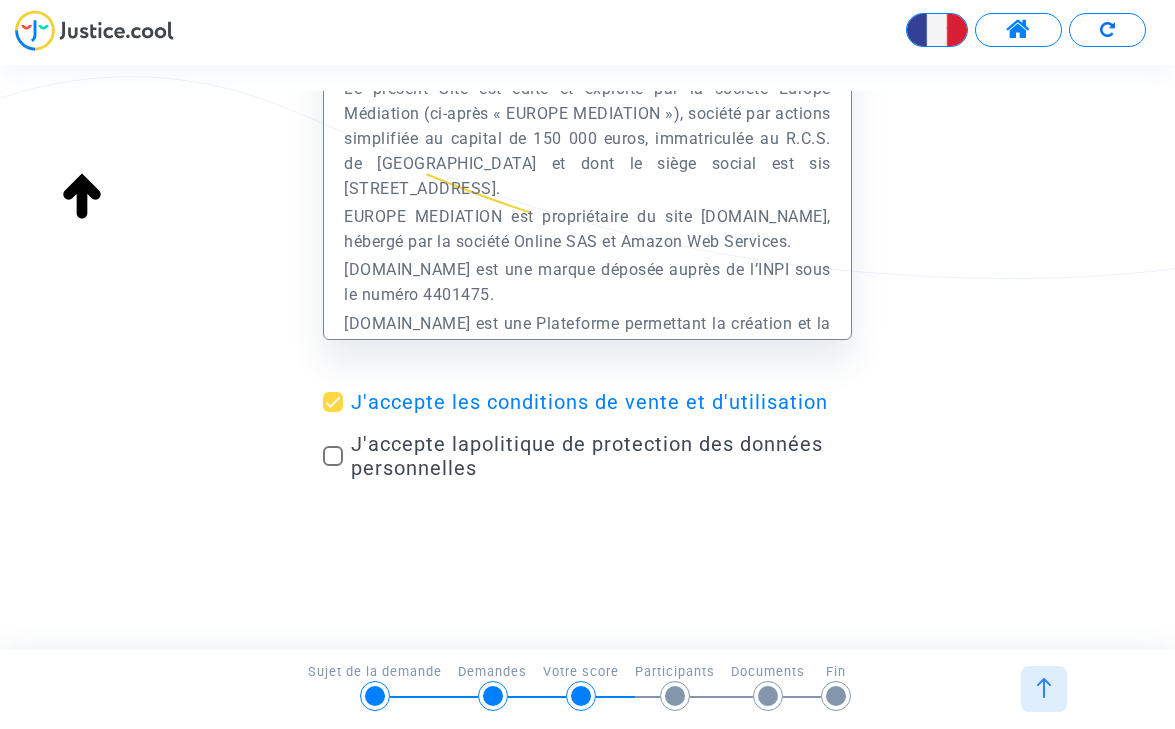 click at bounding box center [333, 456] 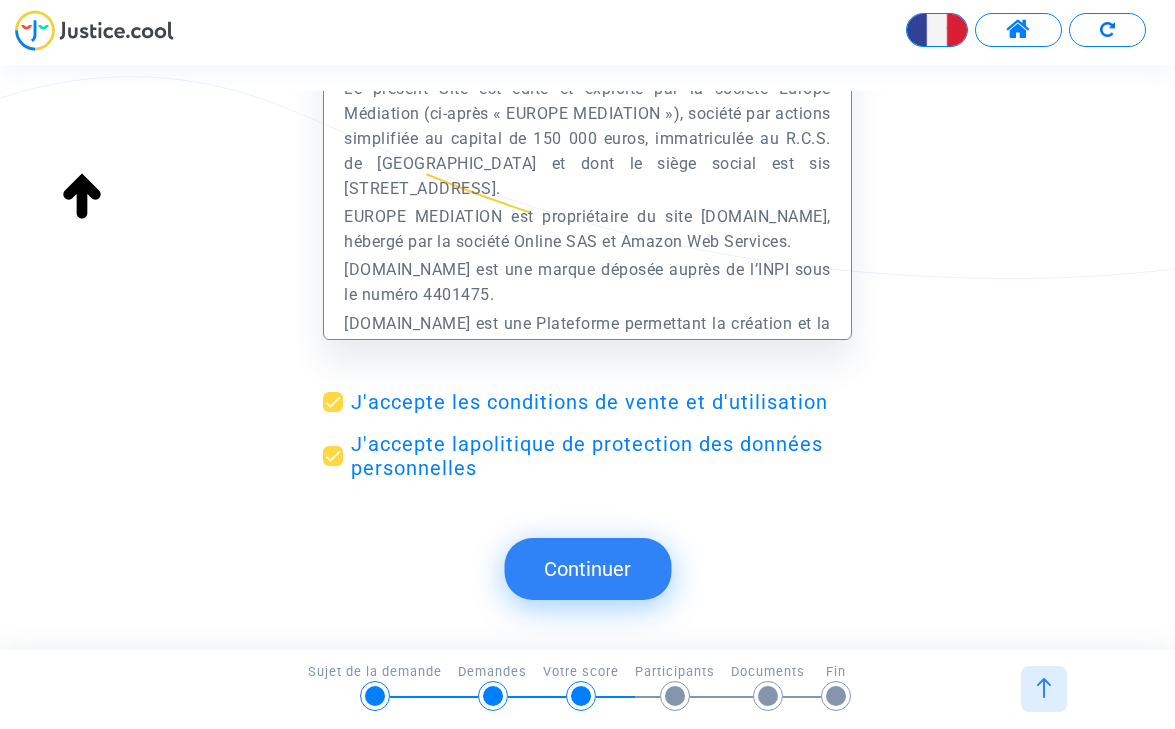 click on "Continuer" 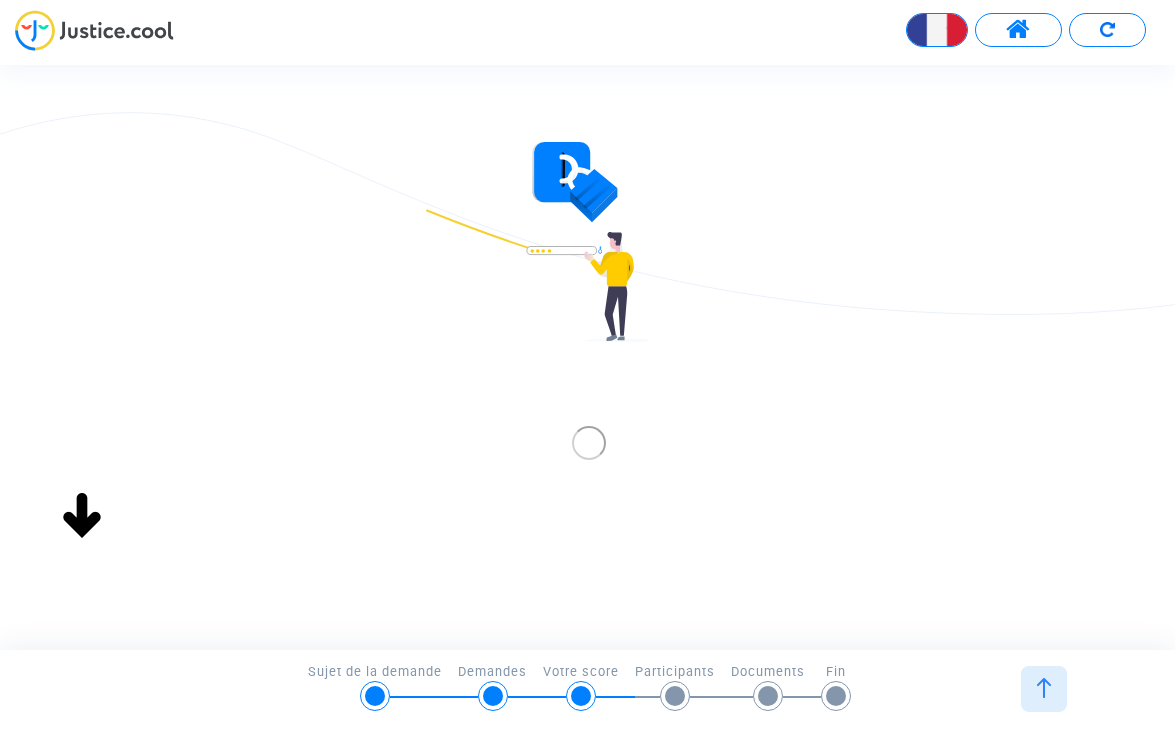 scroll, scrollTop: 0, scrollLeft: 0, axis: both 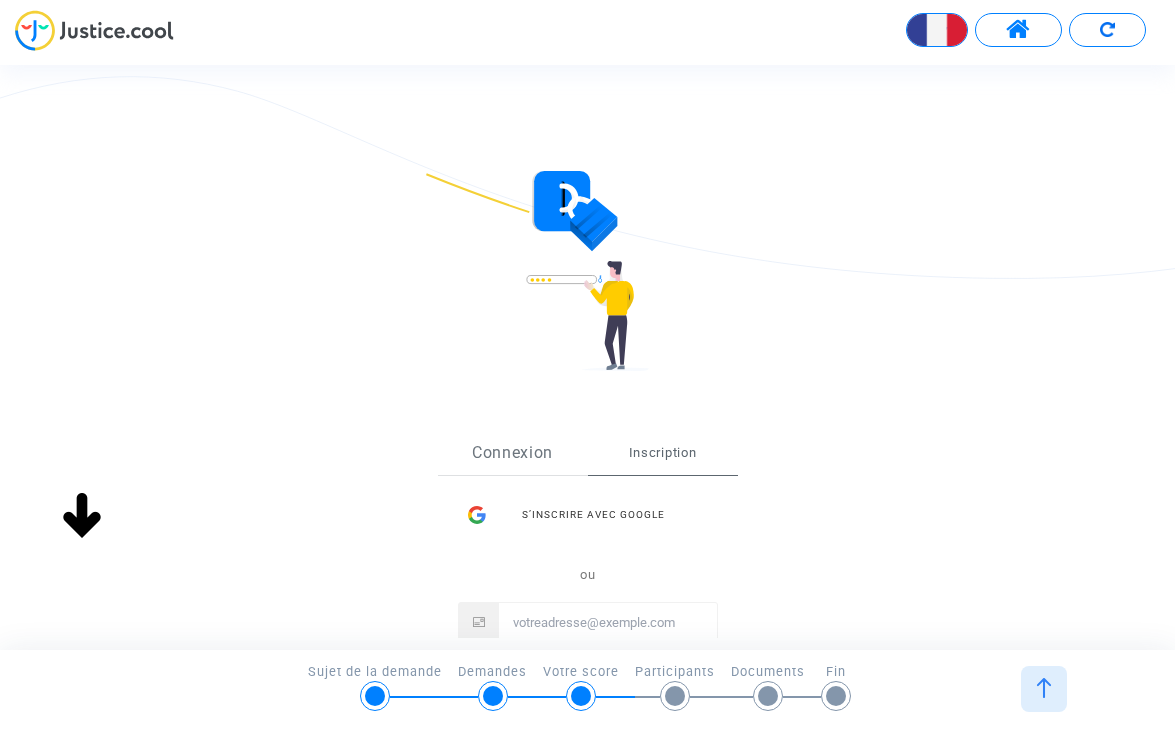 click on "Connexion" at bounding box center (513, 453) 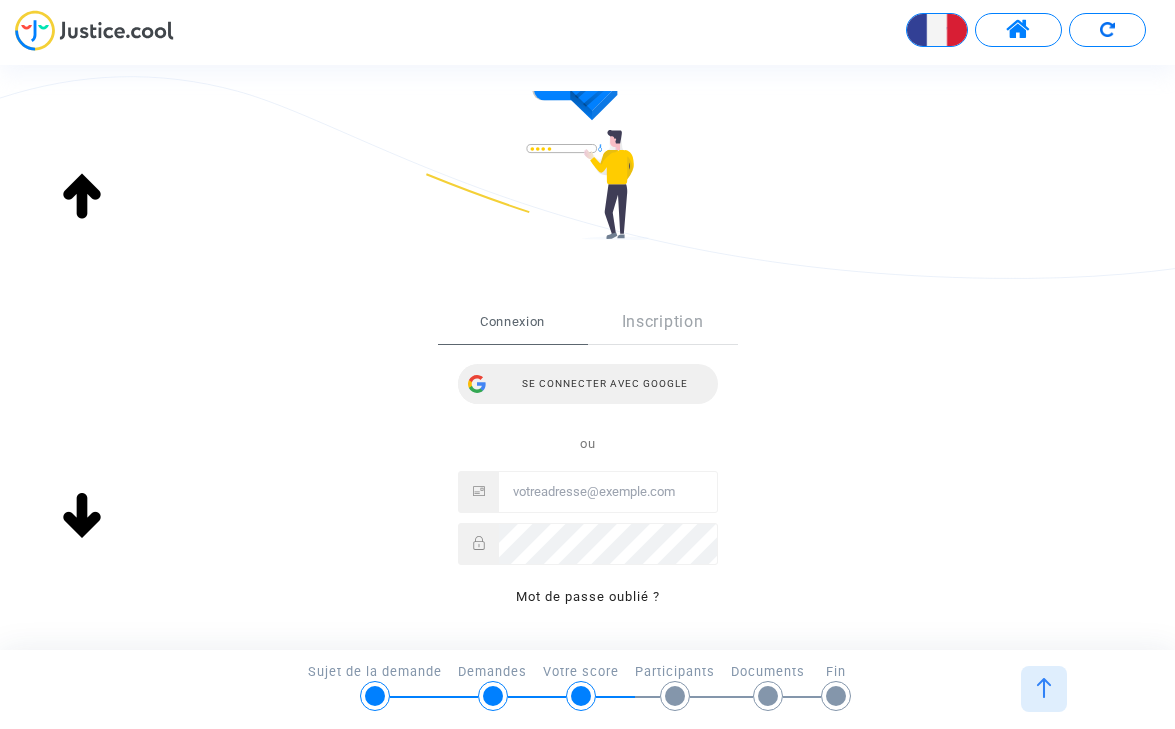scroll, scrollTop: 155, scrollLeft: 0, axis: vertical 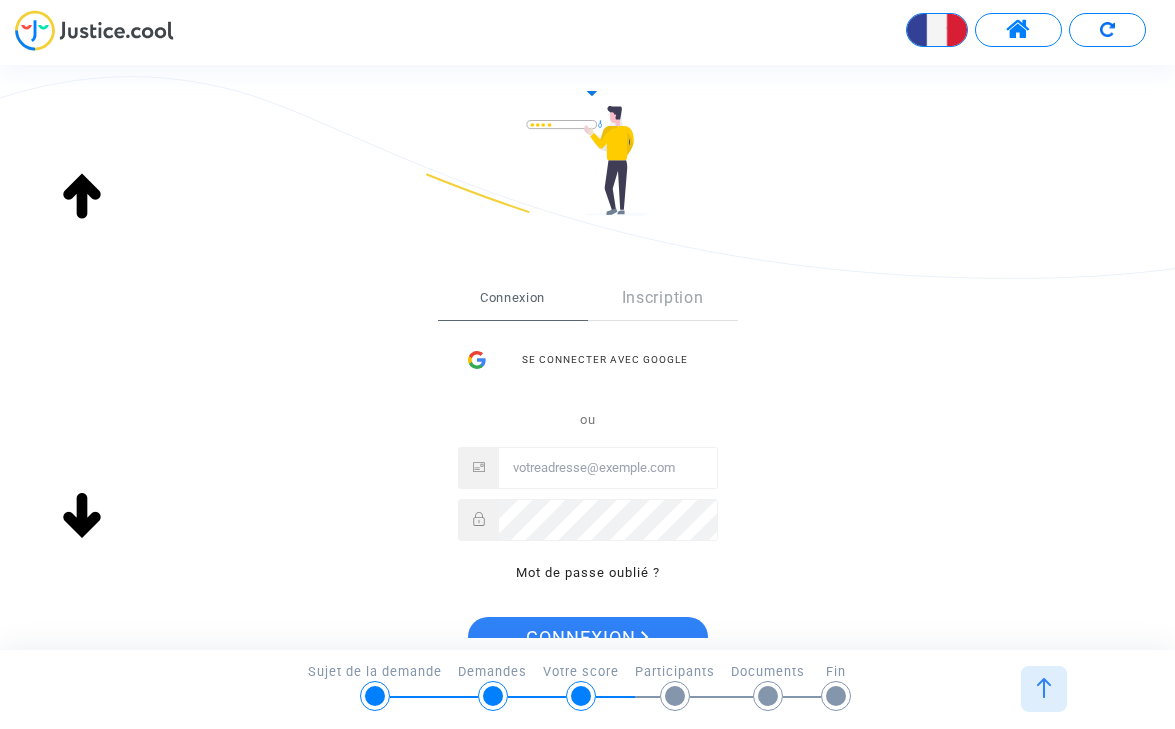 click at bounding box center [608, 468] 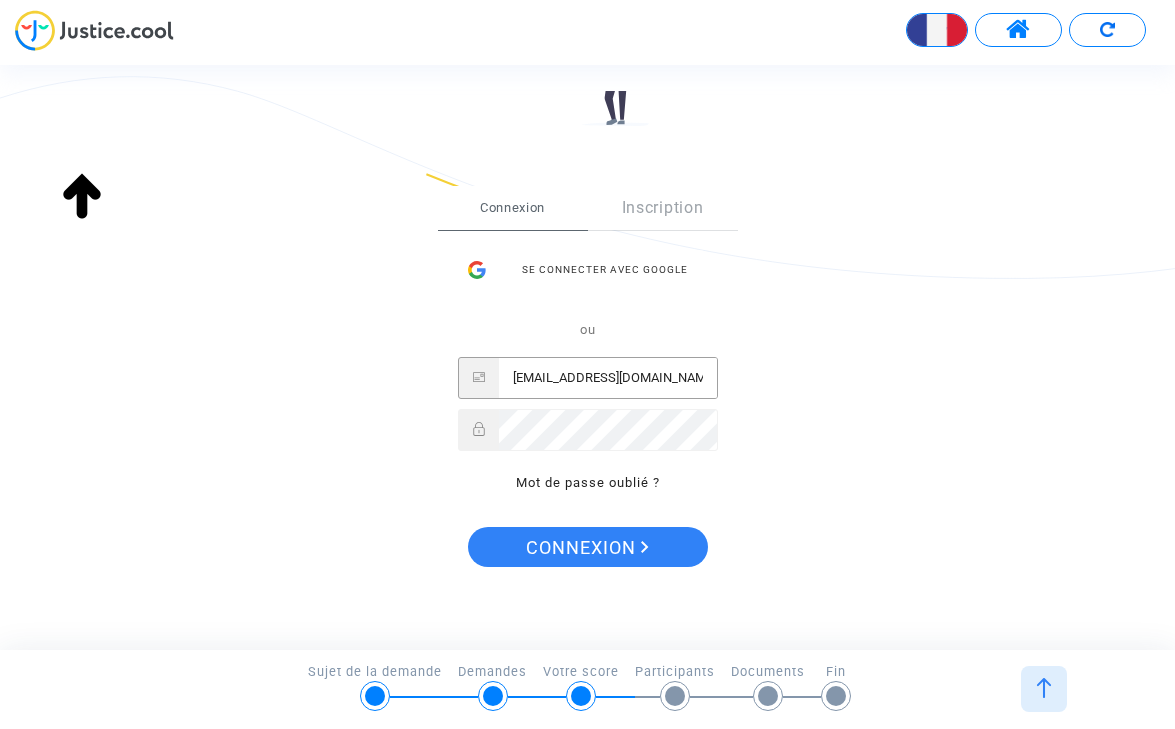 scroll, scrollTop: 265, scrollLeft: 0, axis: vertical 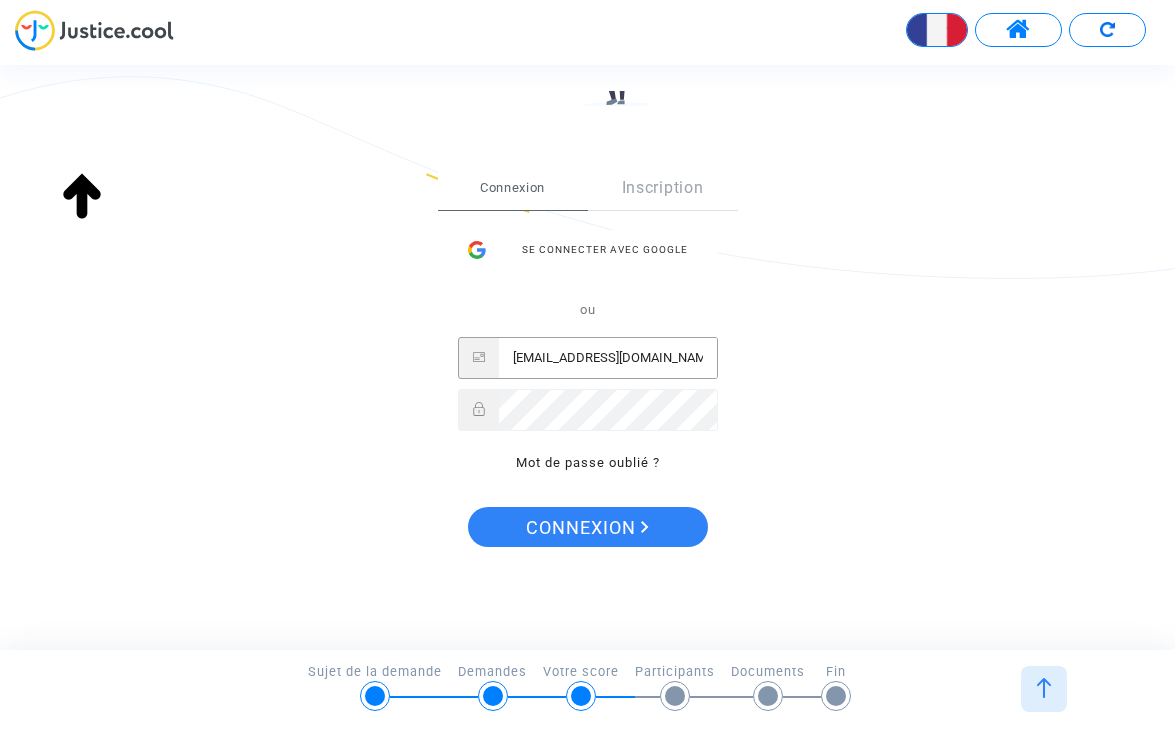 type on "[EMAIL_ADDRESS][DOMAIN_NAME]" 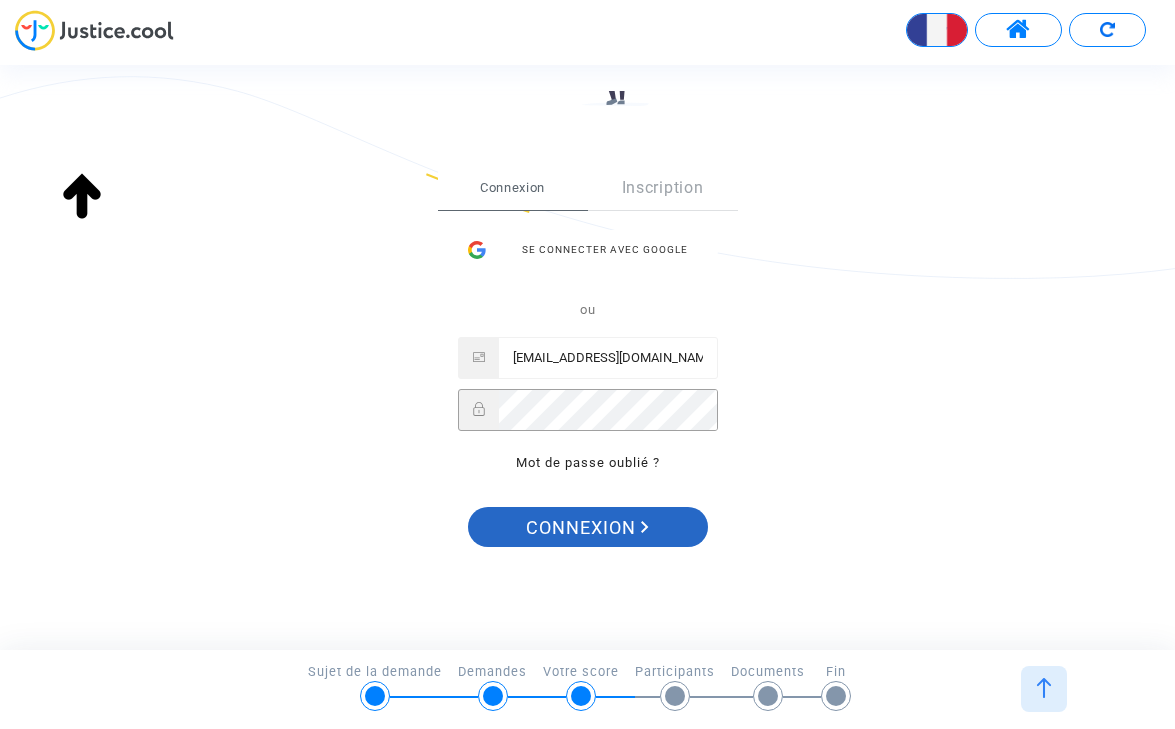 click on "Connexion" at bounding box center (587, 528) 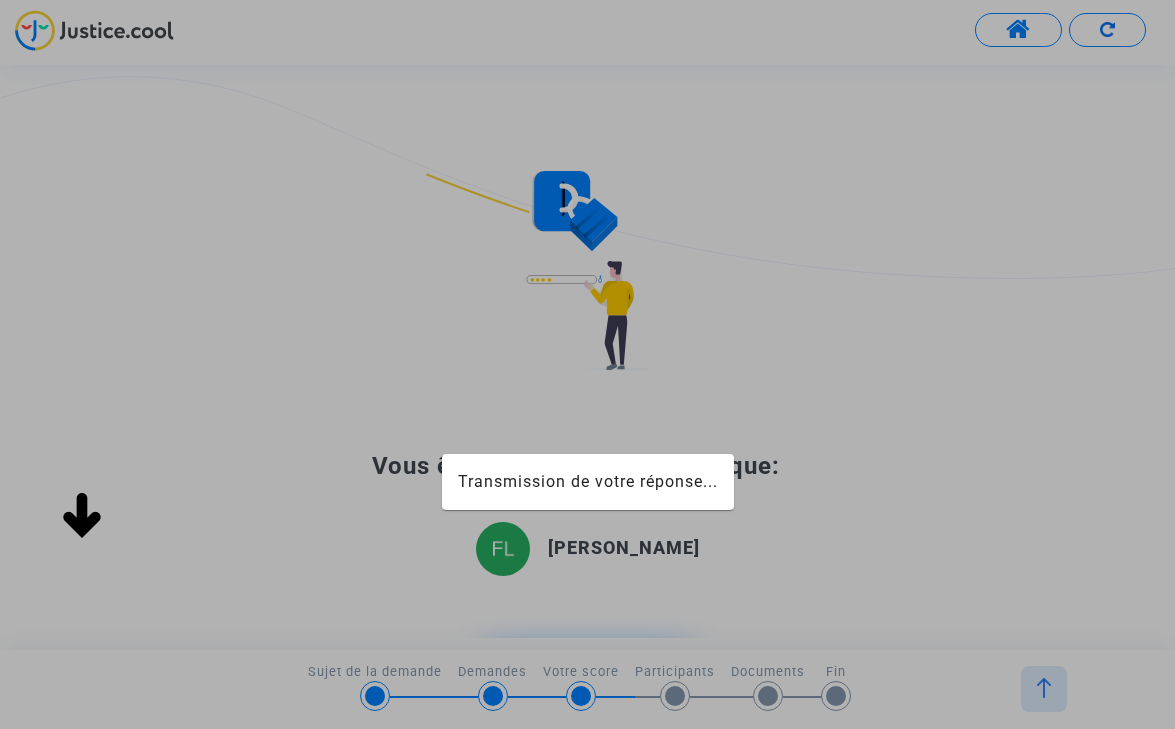 scroll, scrollTop: 0, scrollLeft: 0, axis: both 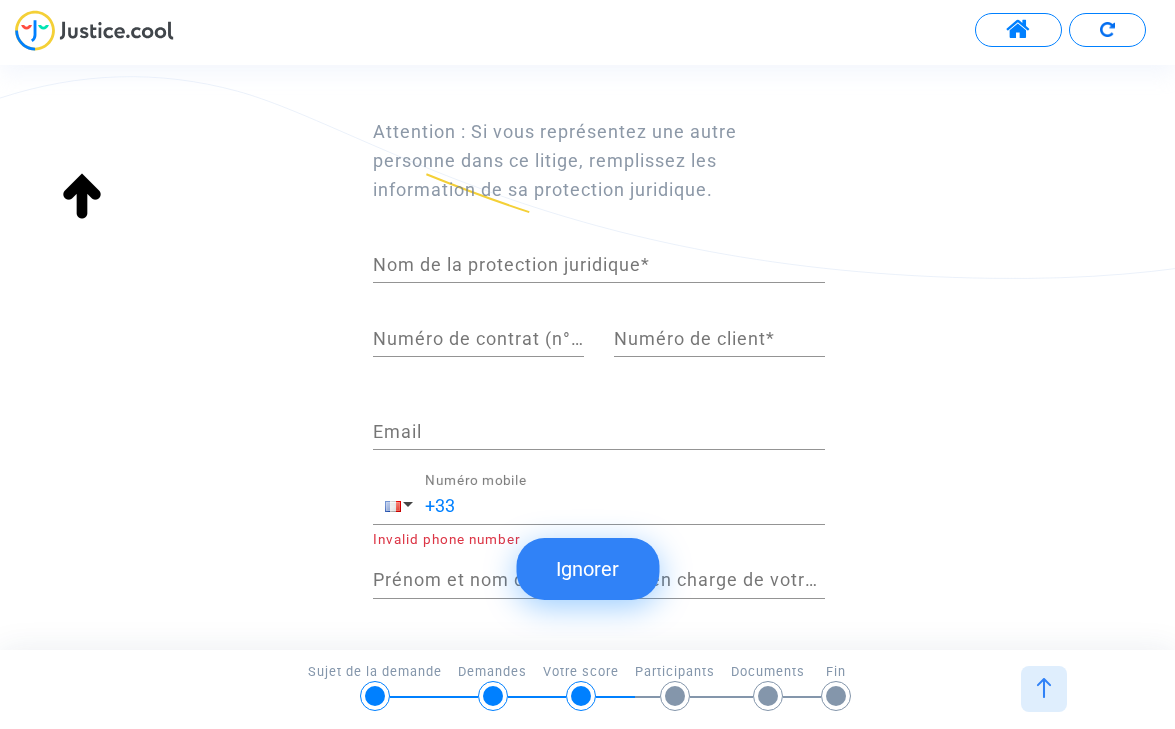 click on "Ignorer" 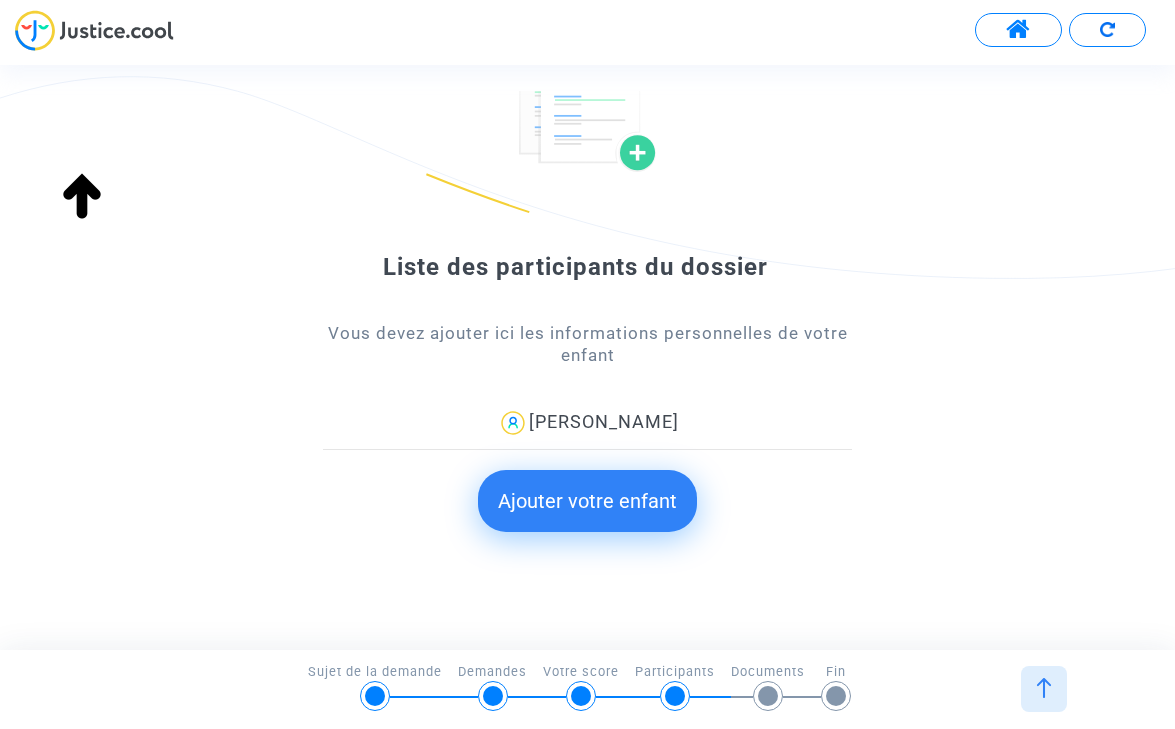 scroll, scrollTop: 150, scrollLeft: 0, axis: vertical 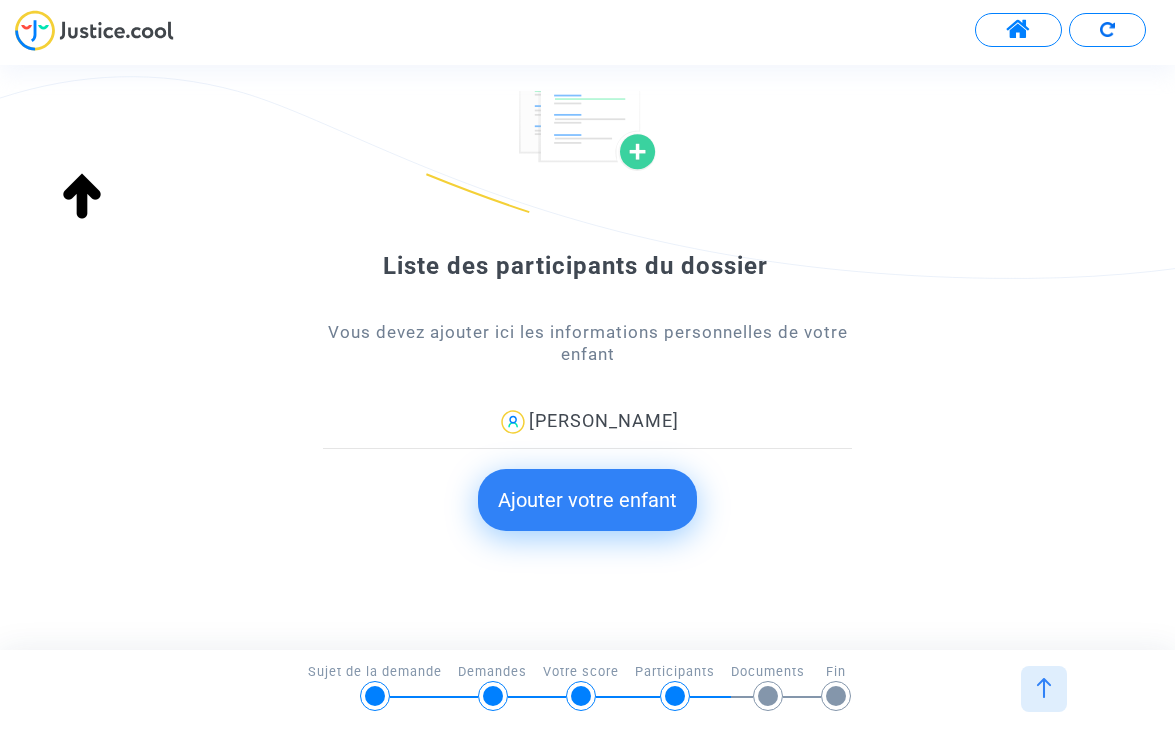 click on "Ajouter votre enfant" 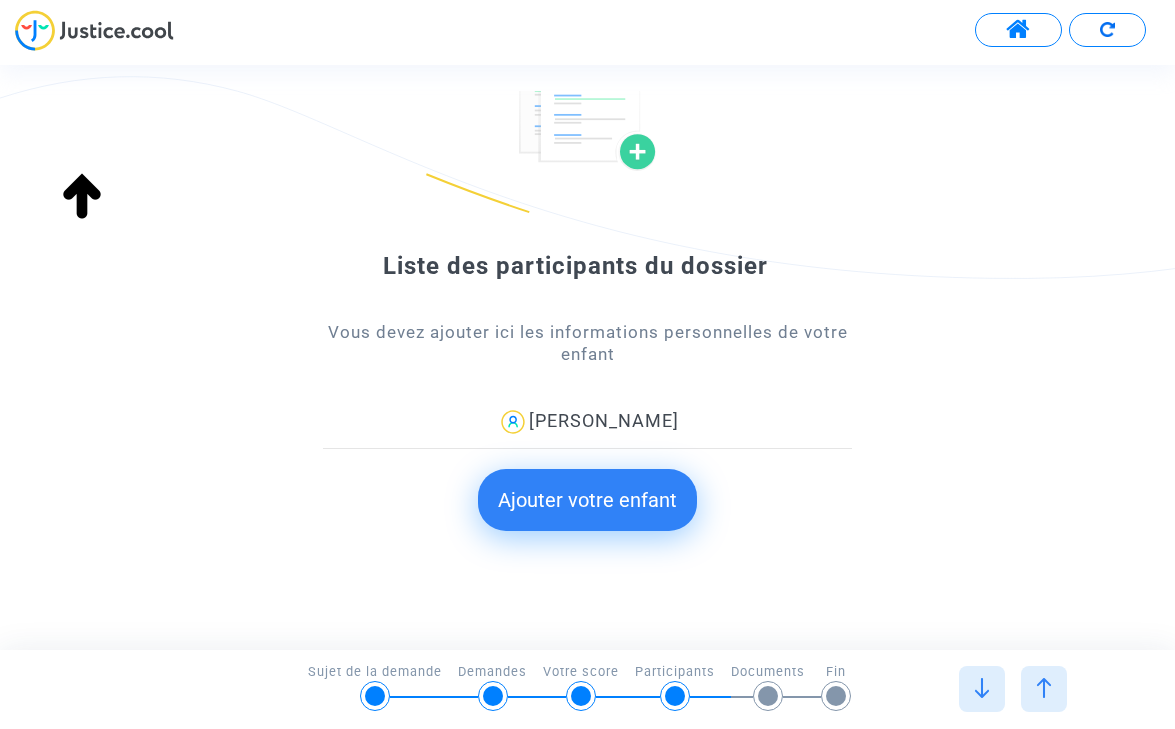 scroll, scrollTop: 0, scrollLeft: 0, axis: both 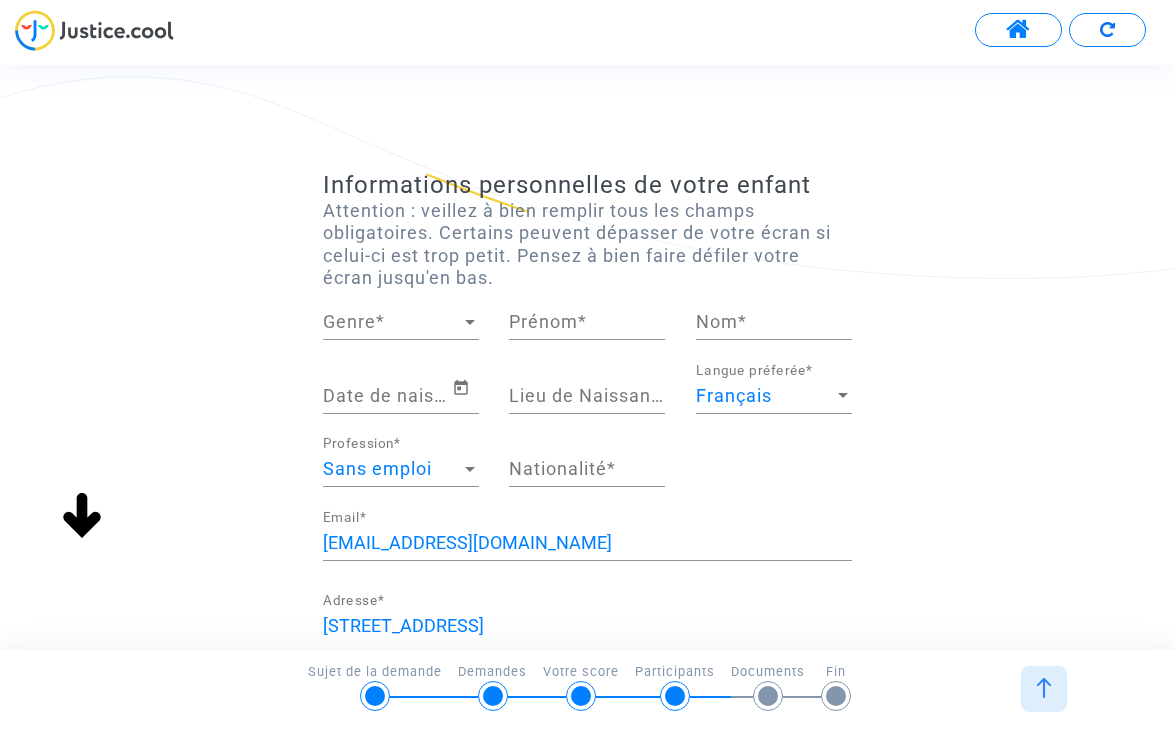 click on "Genre Genre  *" 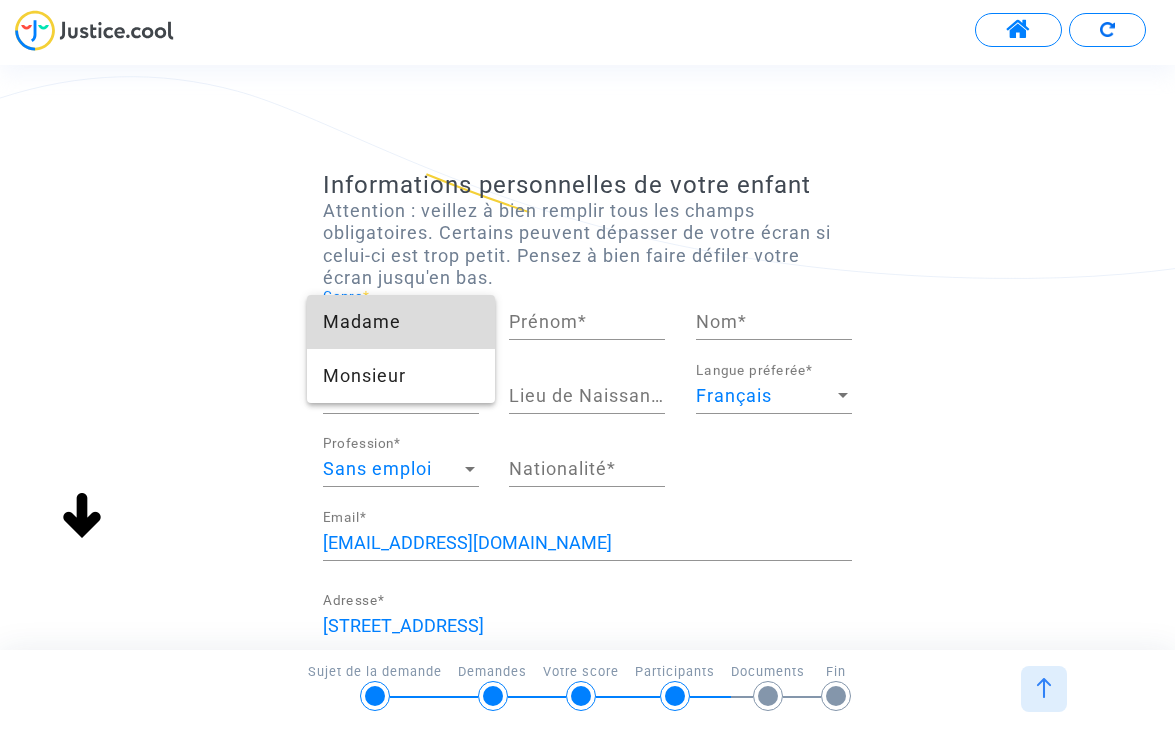 click on "Madame" at bounding box center (401, 322) 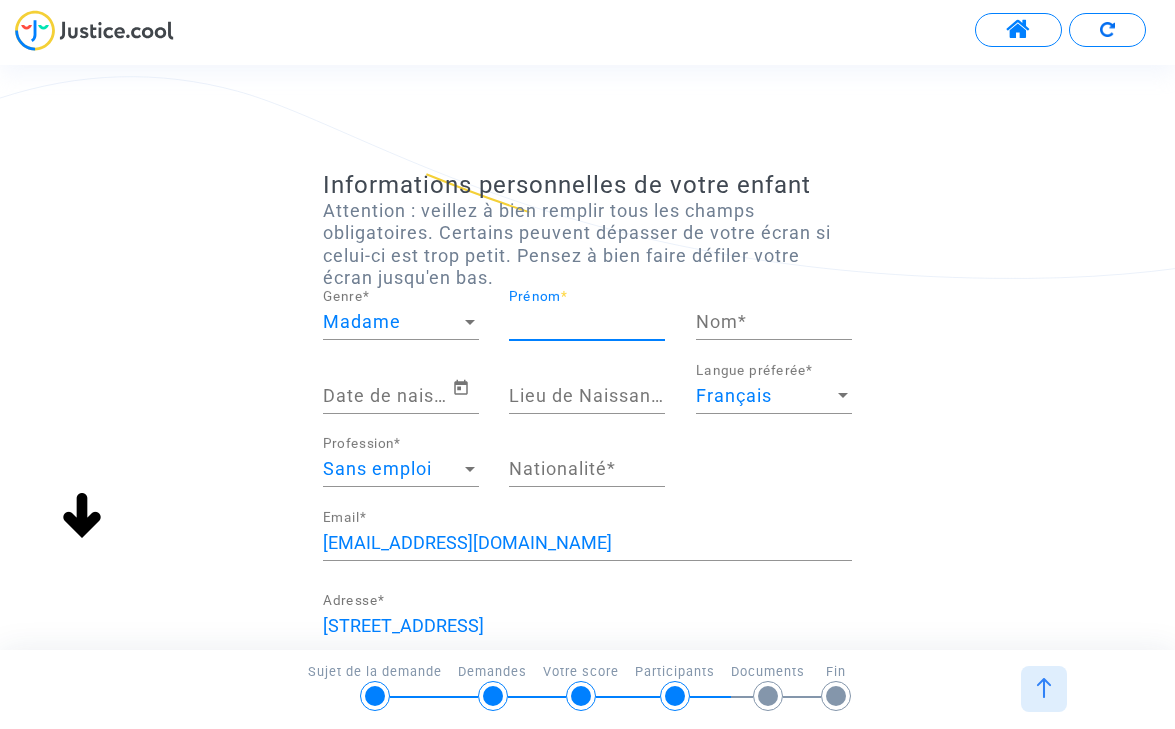 click on "Prénom  *" at bounding box center (587, 322) 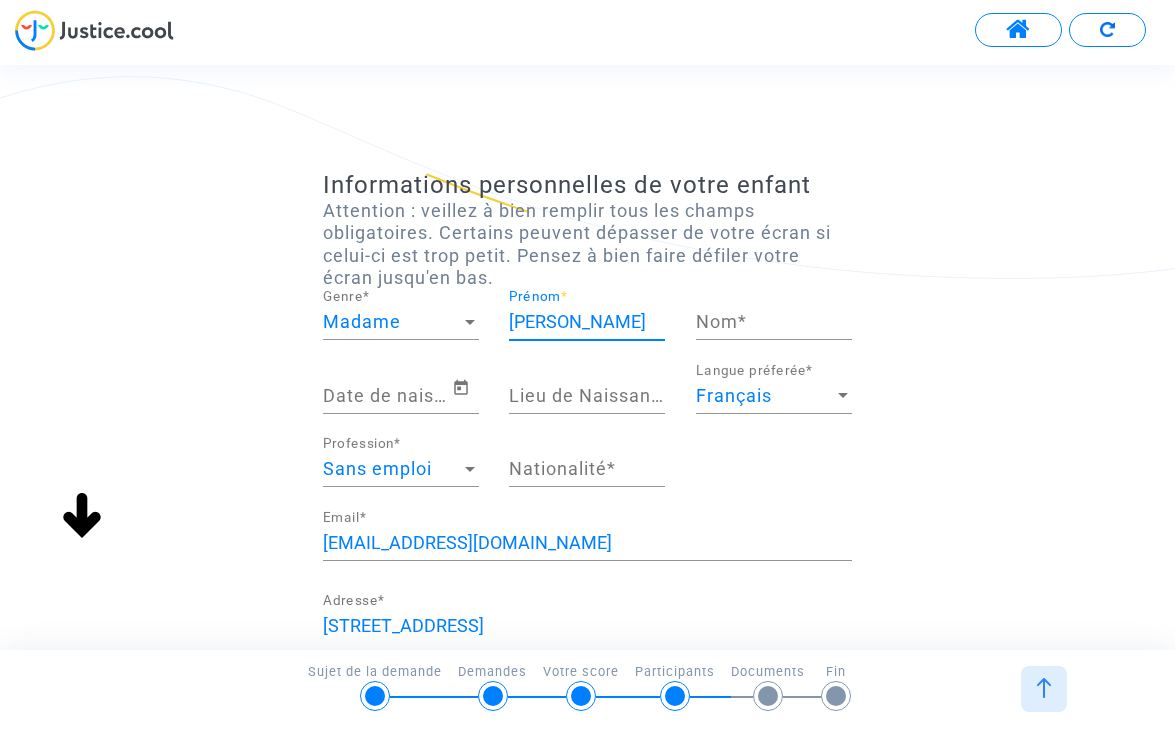 type on "Eléonore" 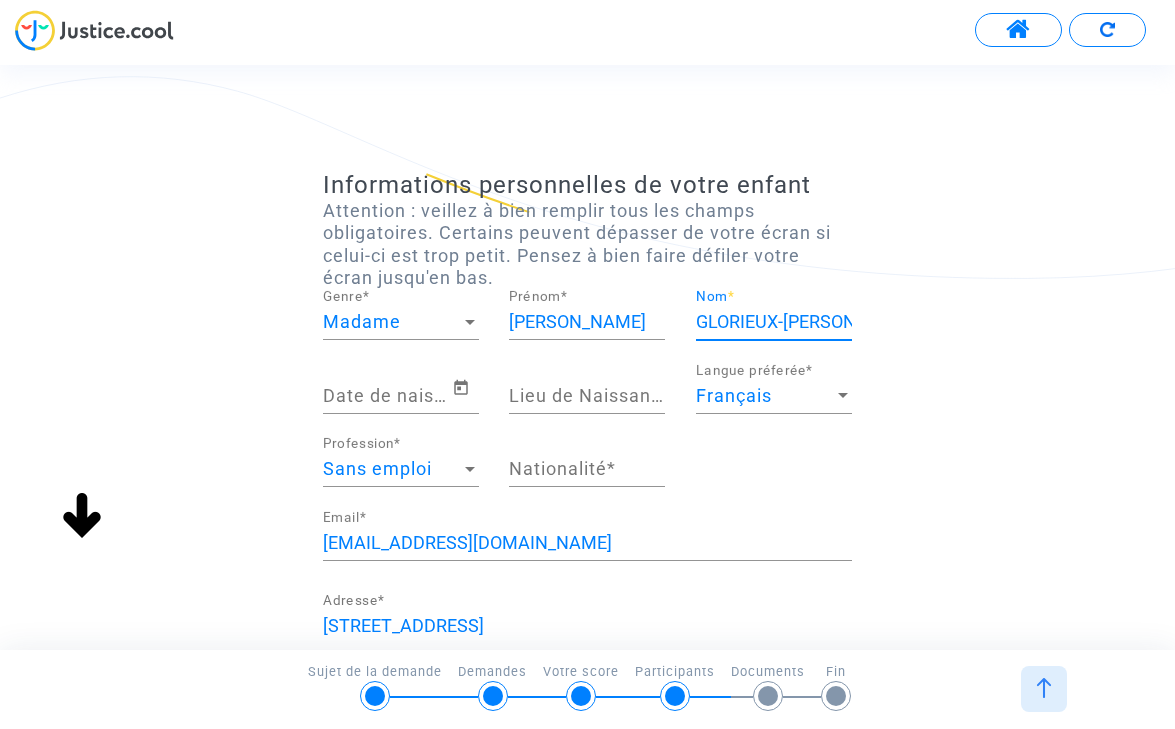 scroll, scrollTop: 0, scrollLeft: 5, axis: horizontal 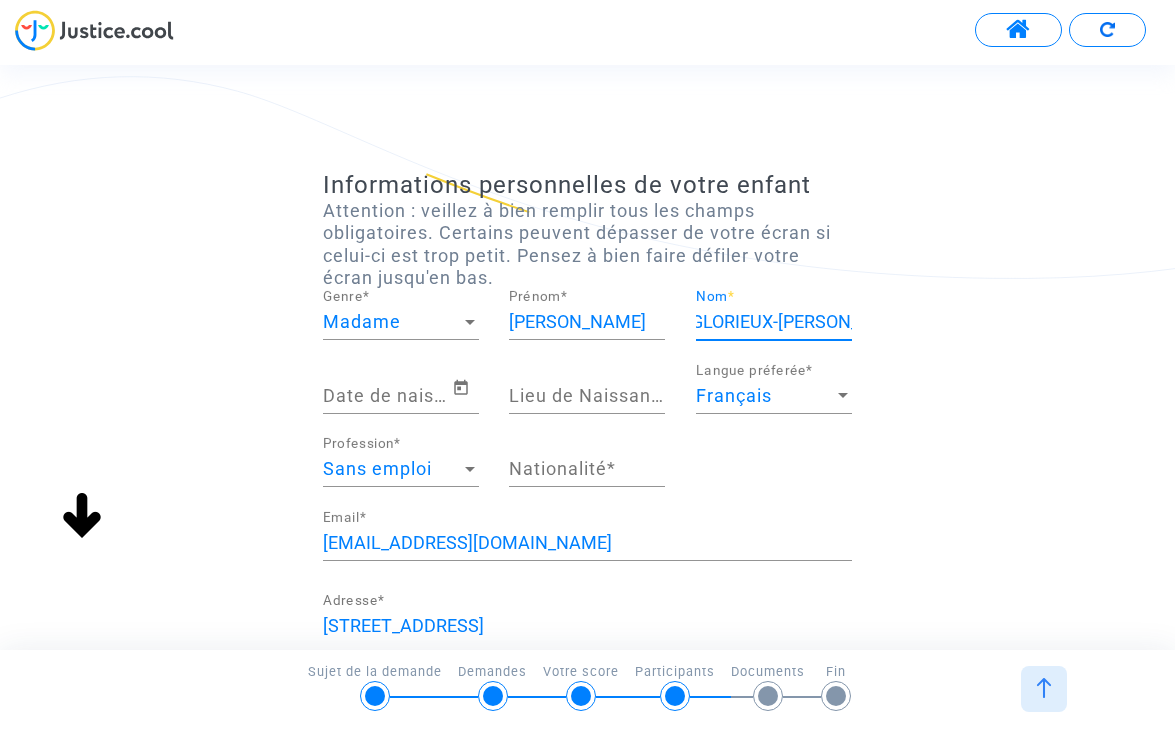 type on "GLORIEUX-THOMAS" 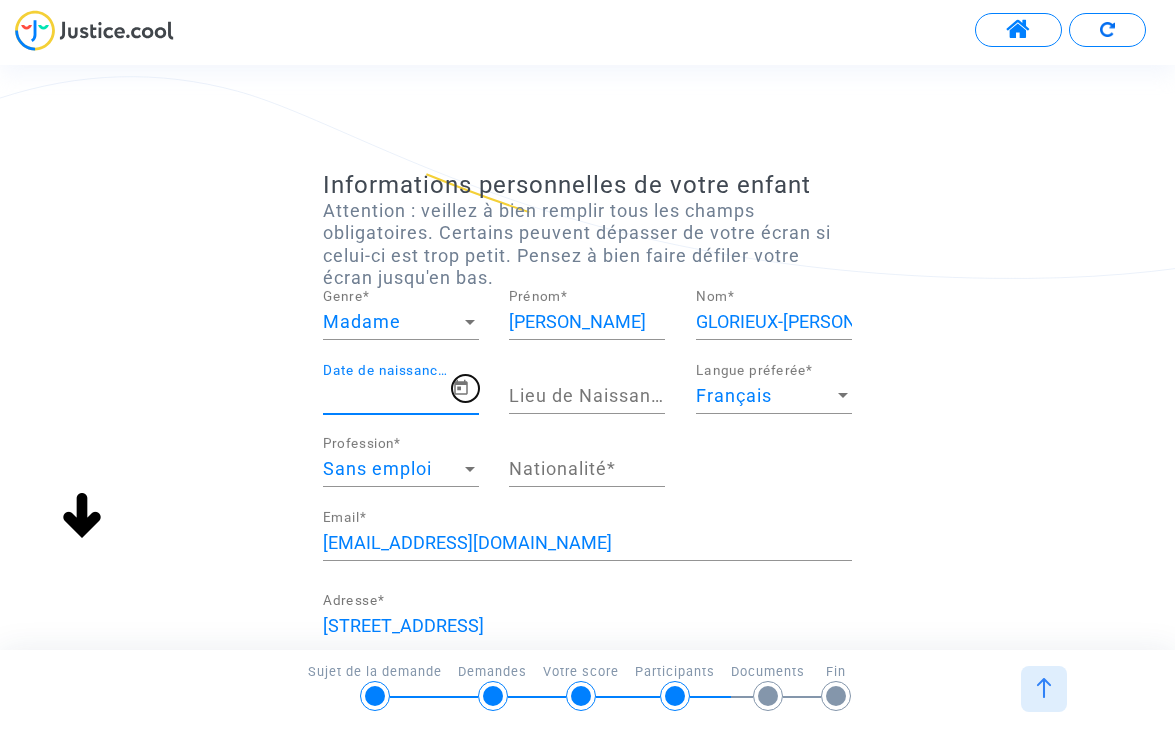 click 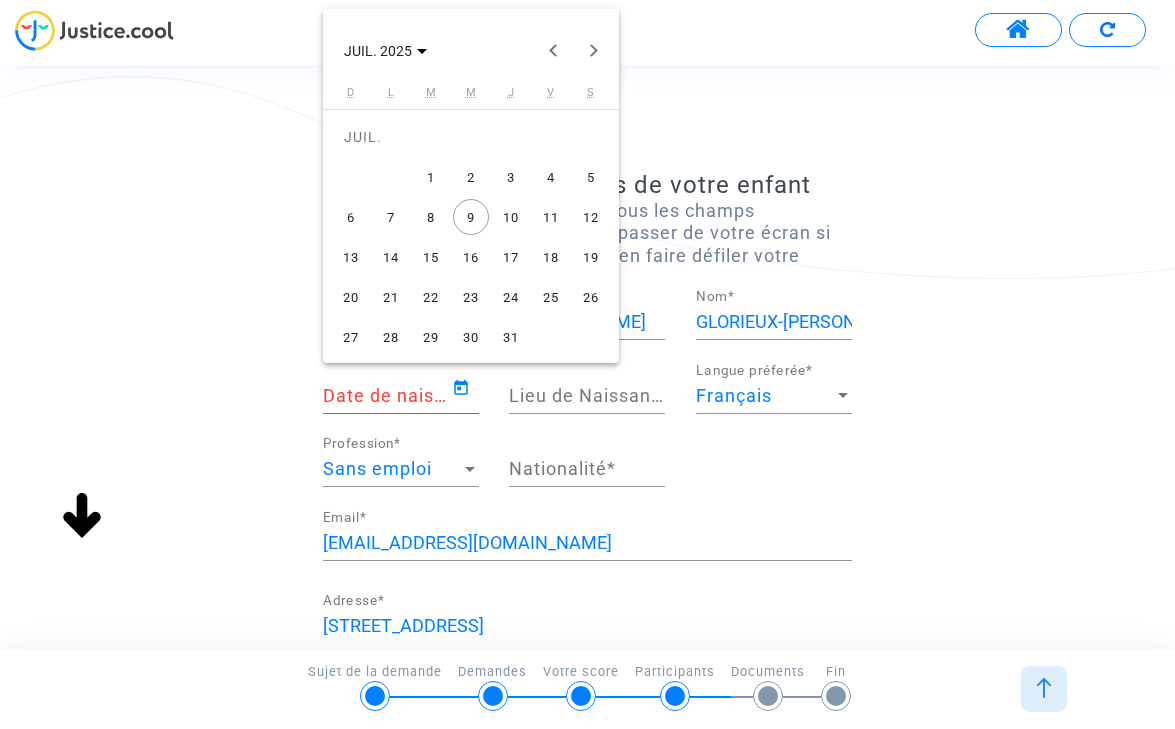 click at bounding box center (587, 364) 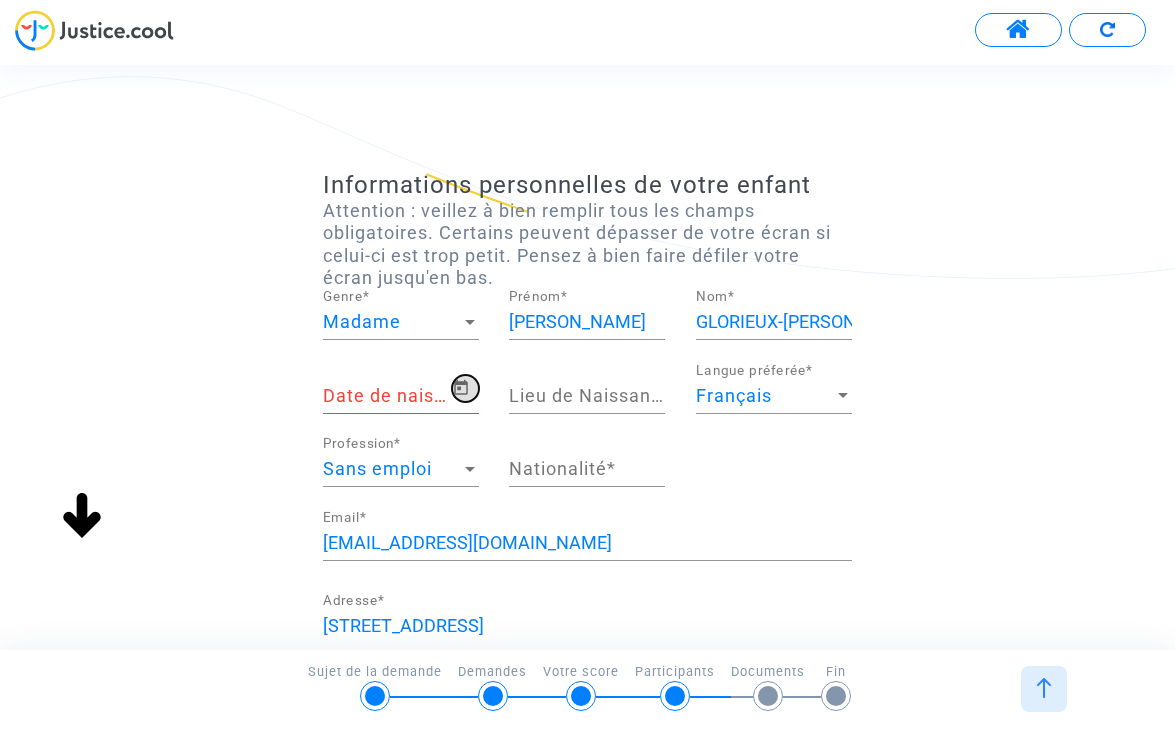 type 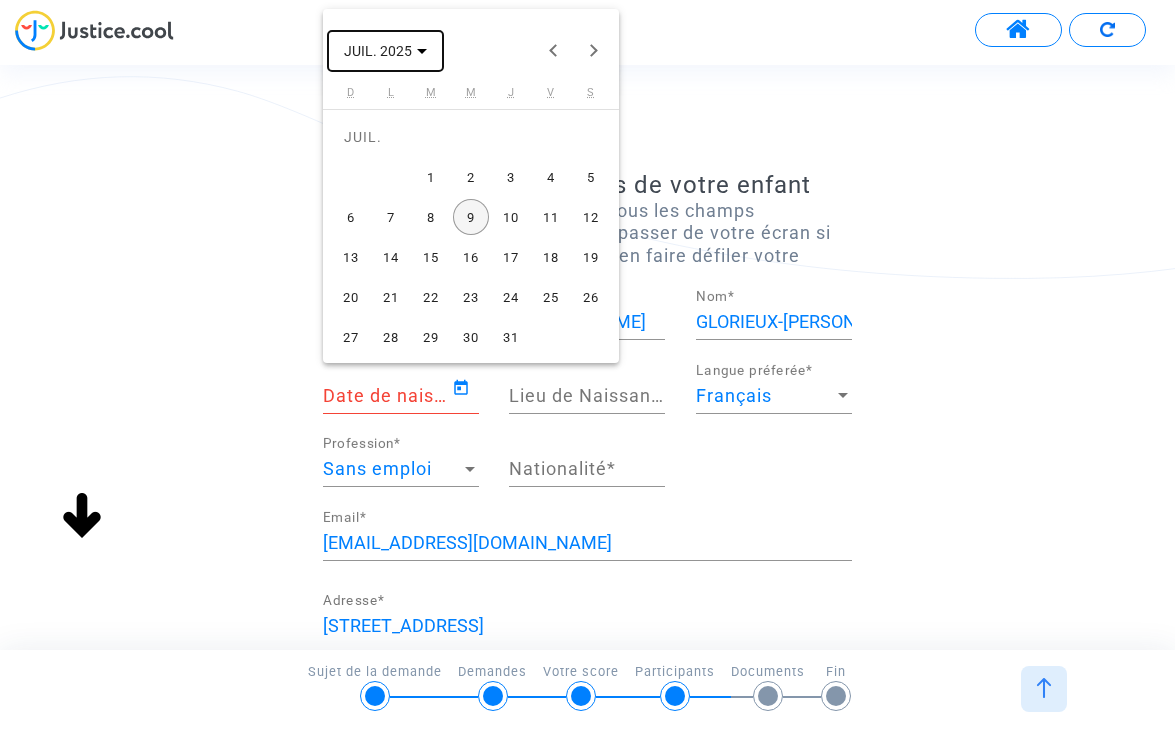 click on "JUIL. 2025" at bounding box center (385, 50) 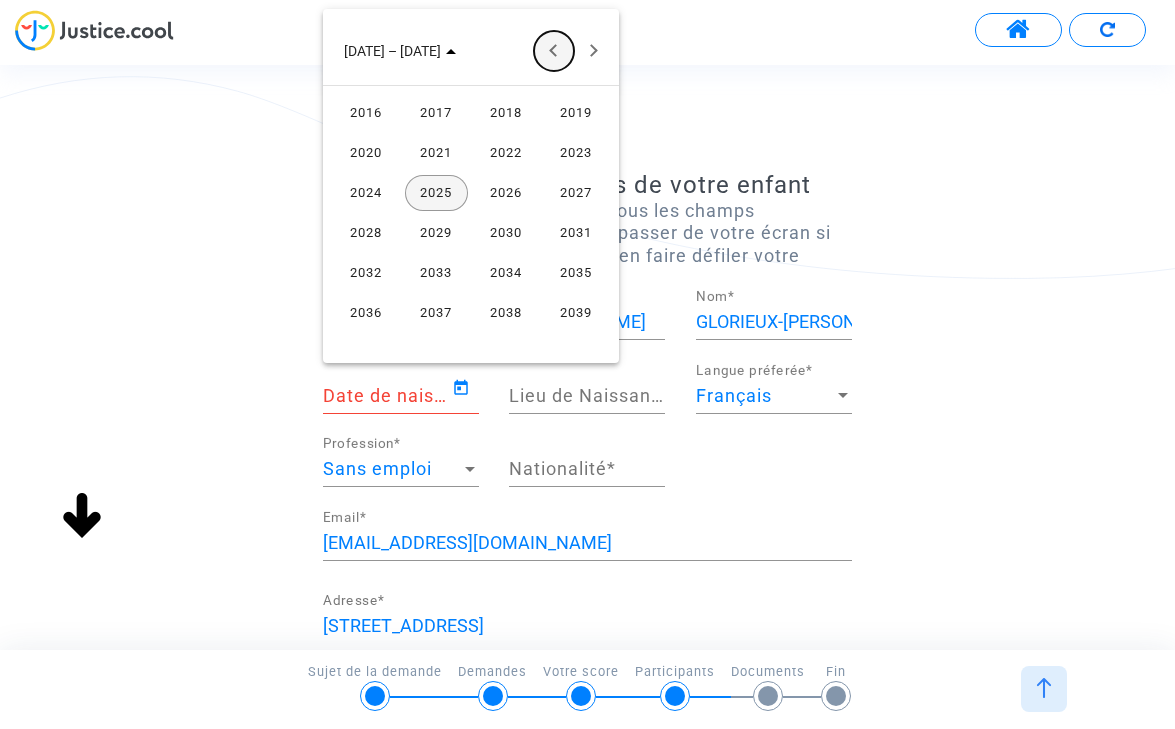 click at bounding box center (554, 51) 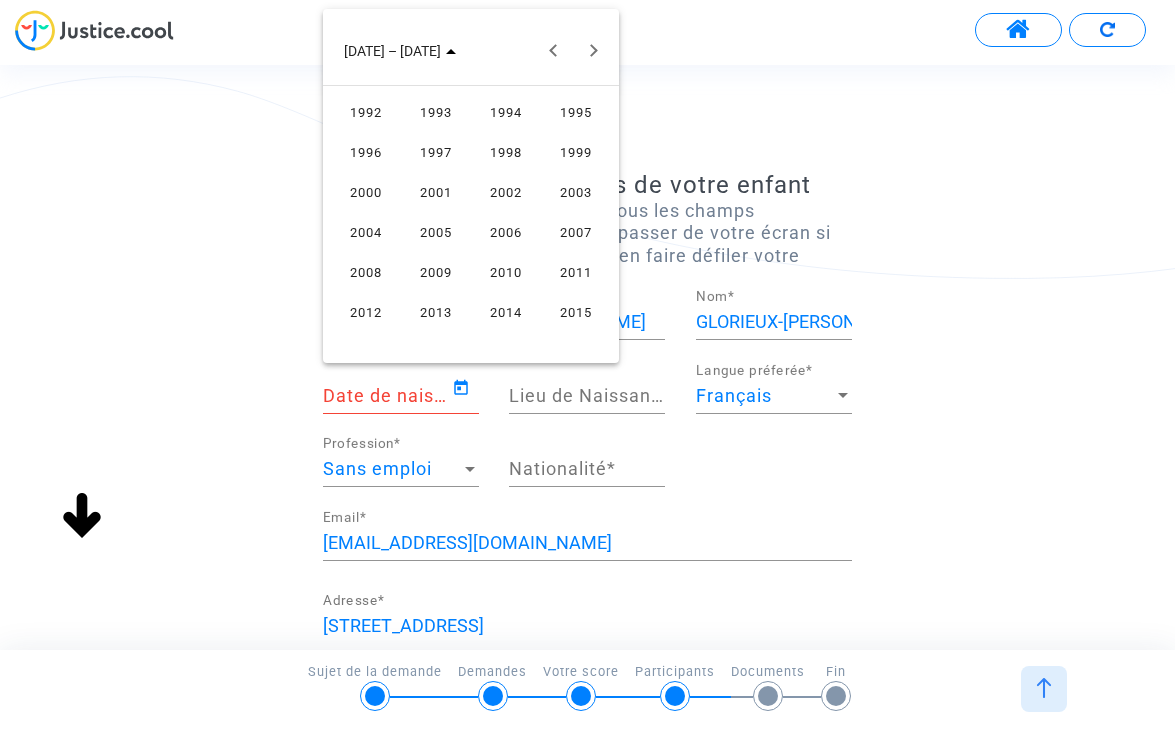click on "2007" at bounding box center (576, 233) 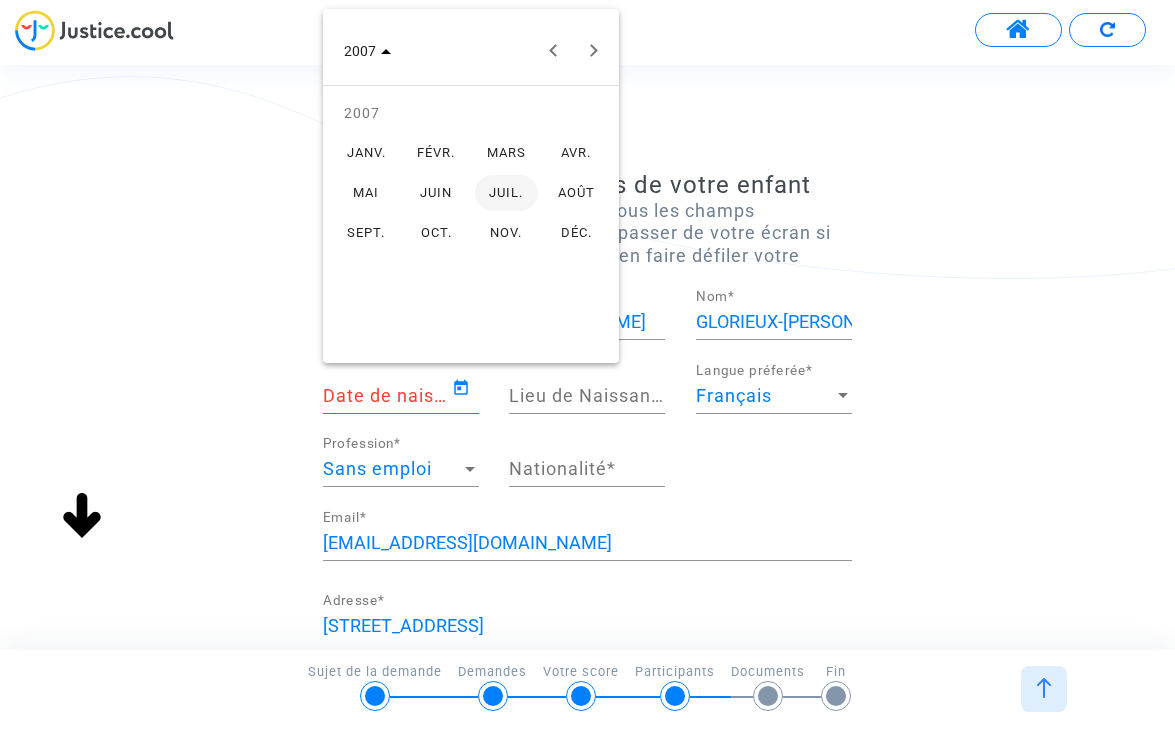 click on "OCT." at bounding box center (436, 233) 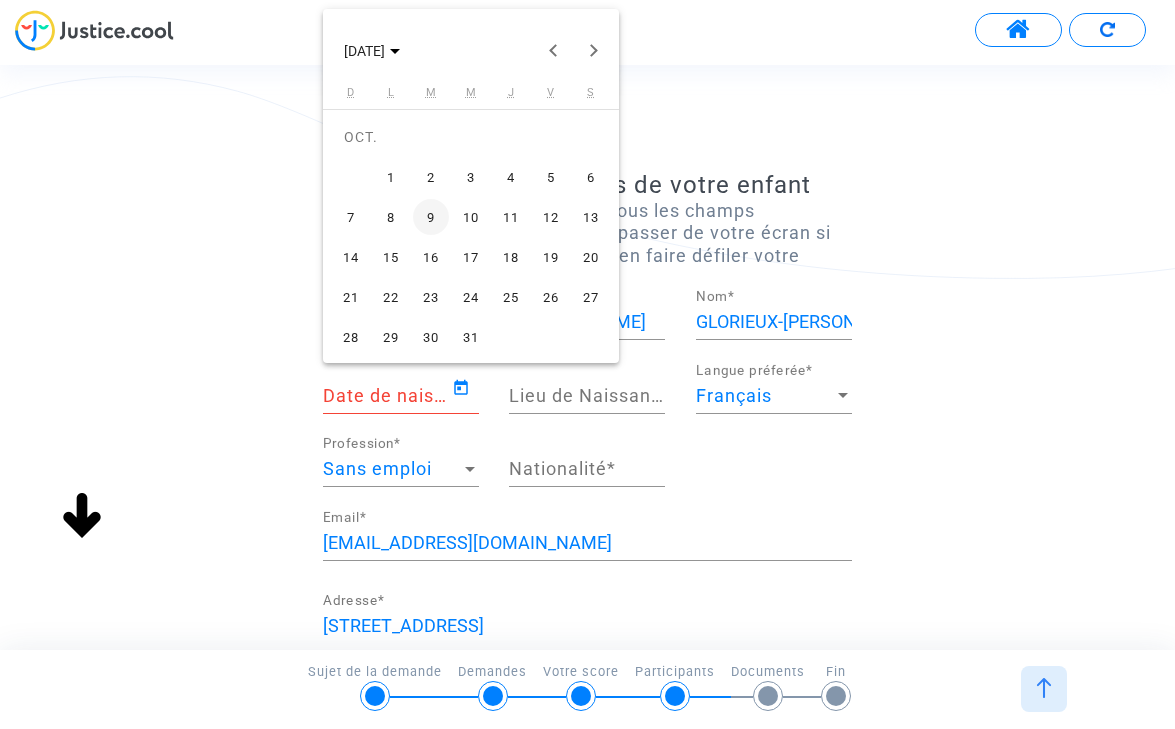 click on "15" at bounding box center (391, 257) 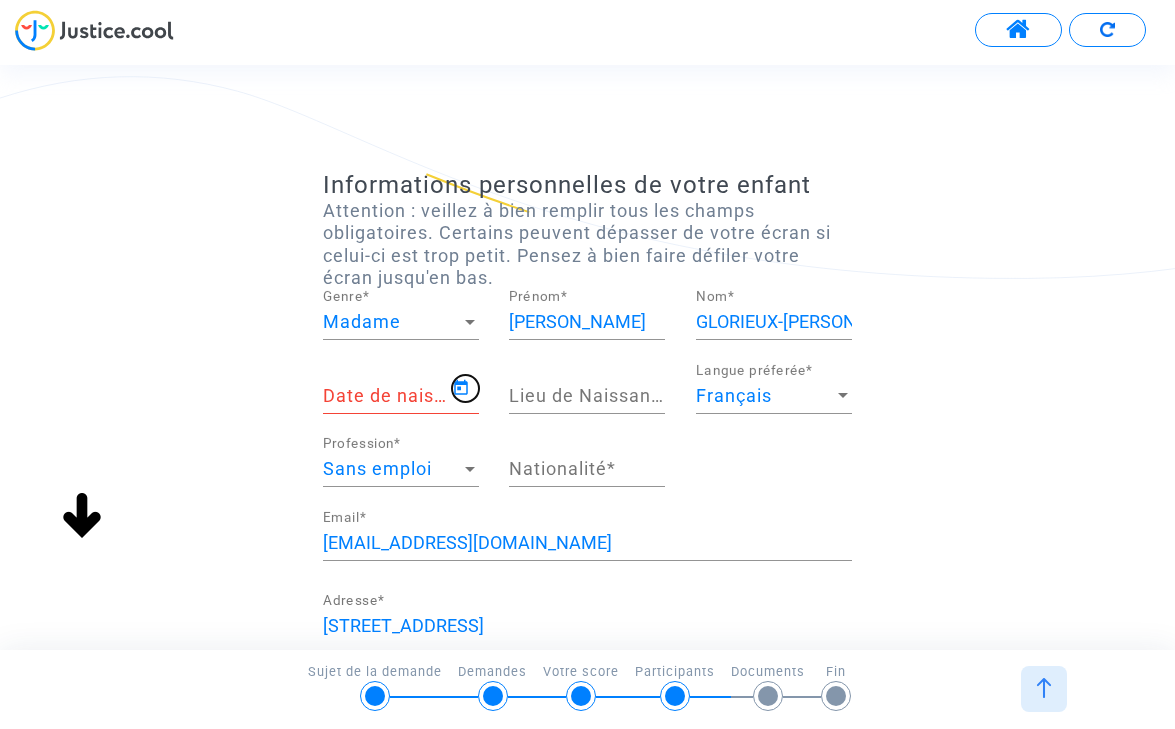 type on "15/10/2007" 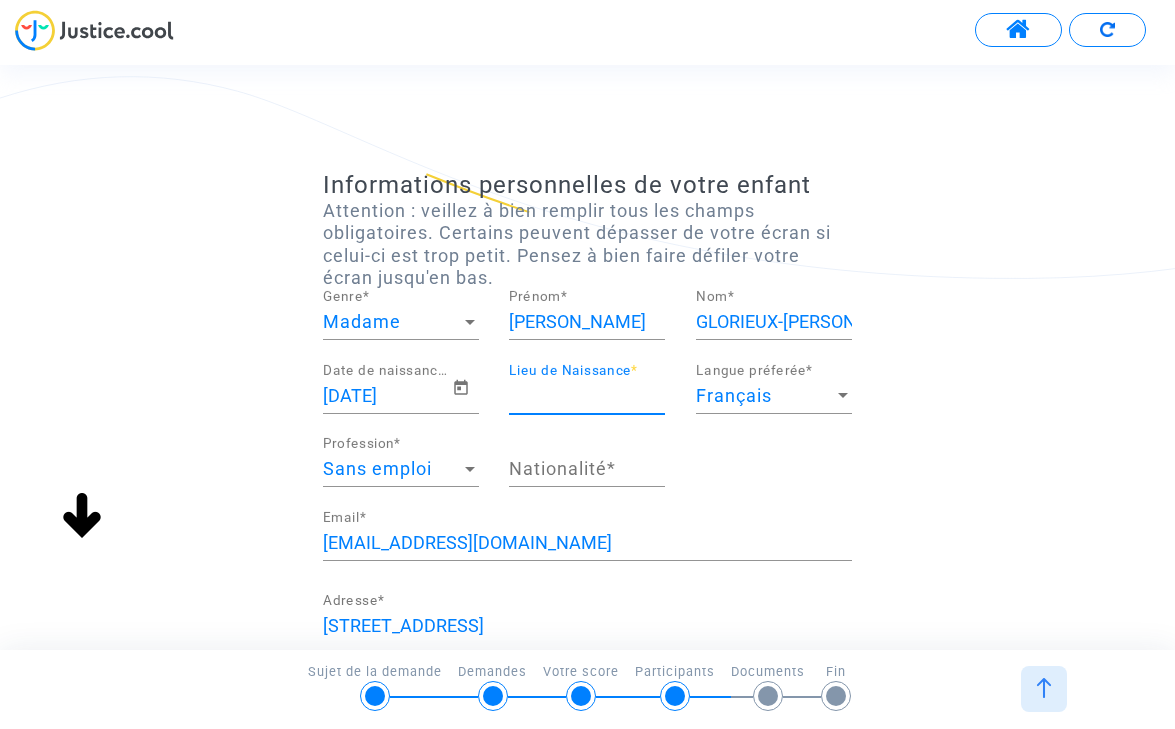 click on "Lieu de Naissance  *" at bounding box center [587, 396] 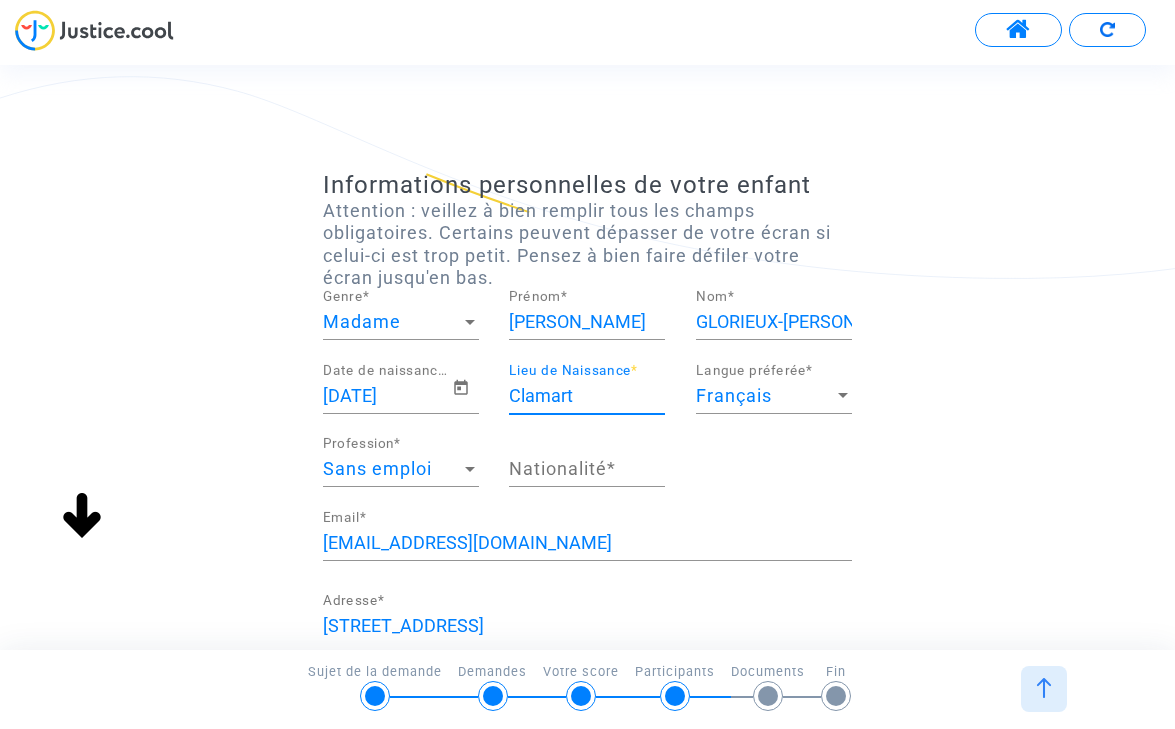type on "Clamart" 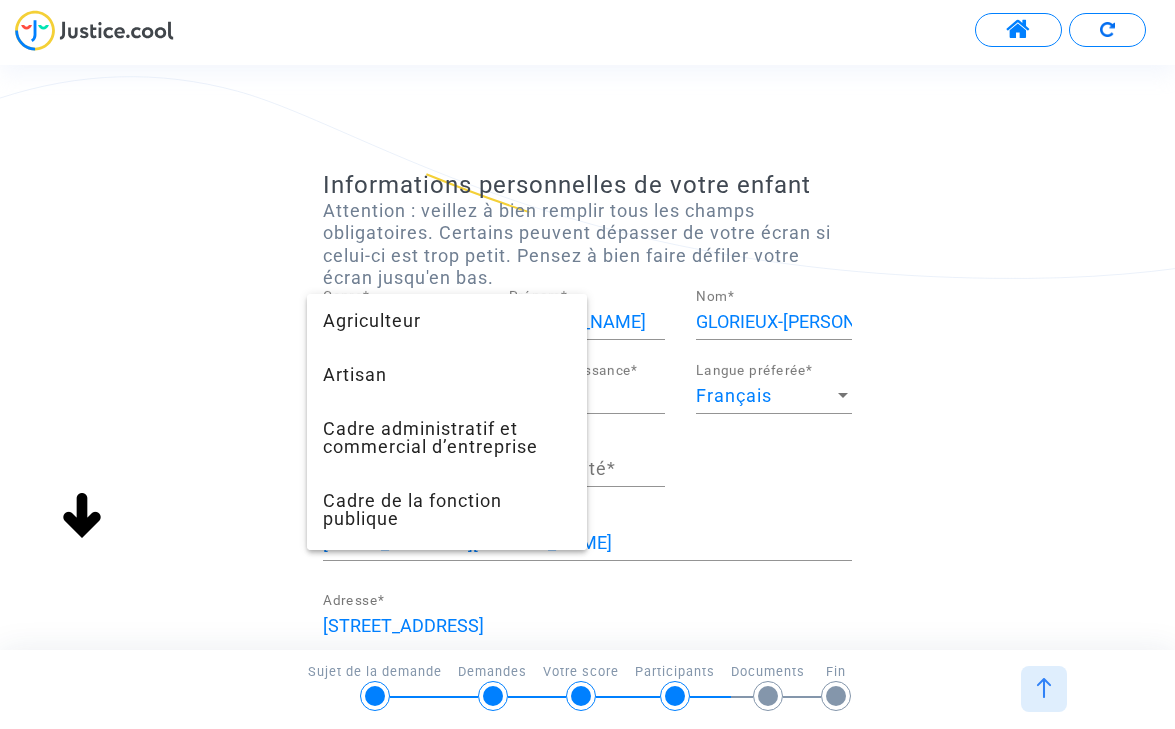 scroll, scrollTop: 1472, scrollLeft: 0, axis: vertical 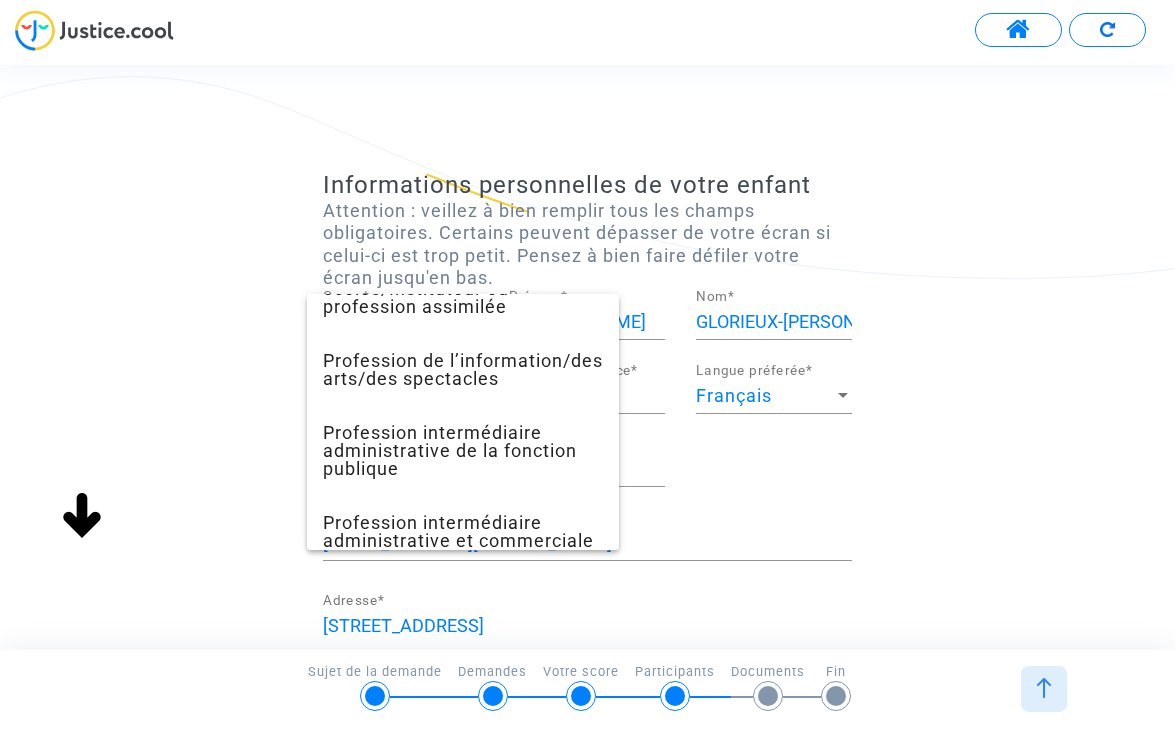 click at bounding box center [587, 364] 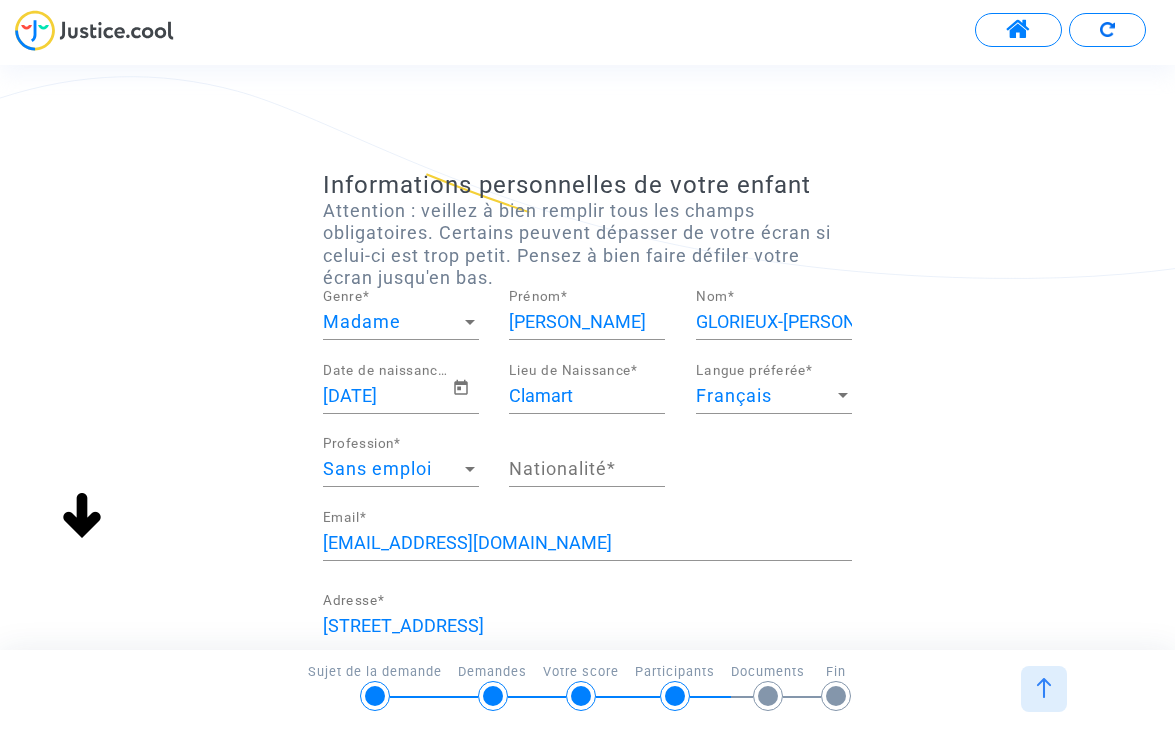 click on "Nationalité  *" at bounding box center (587, 469) 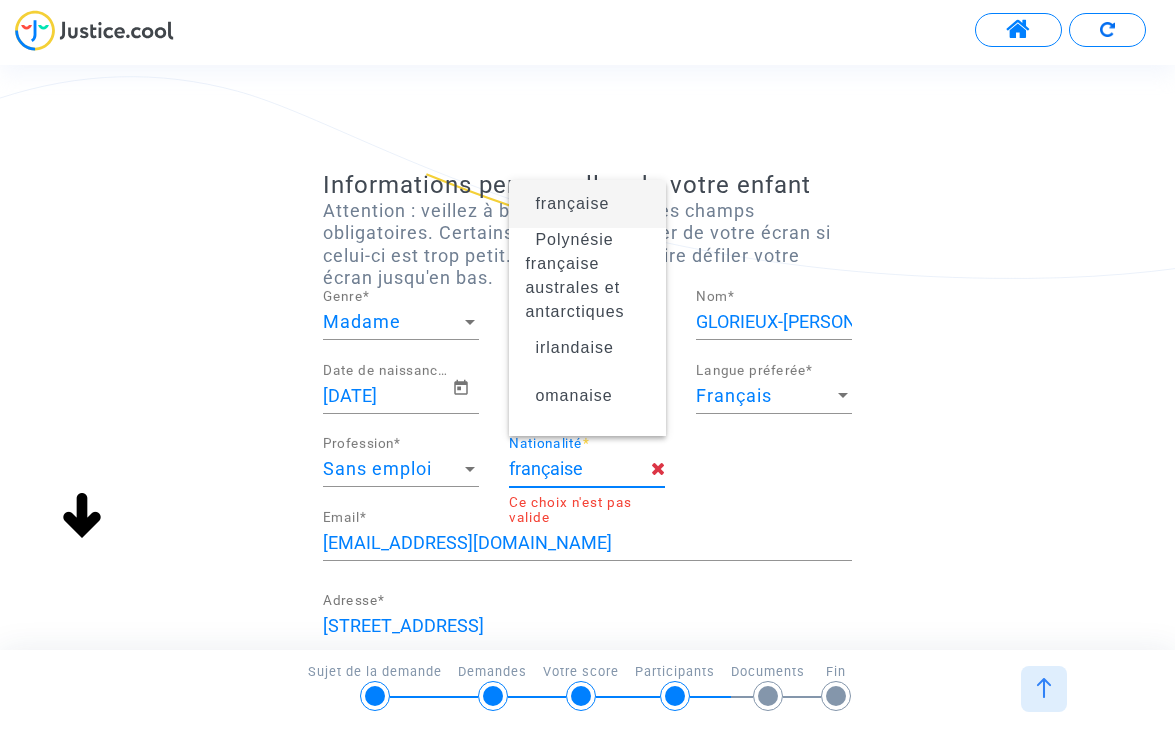 type on "française" 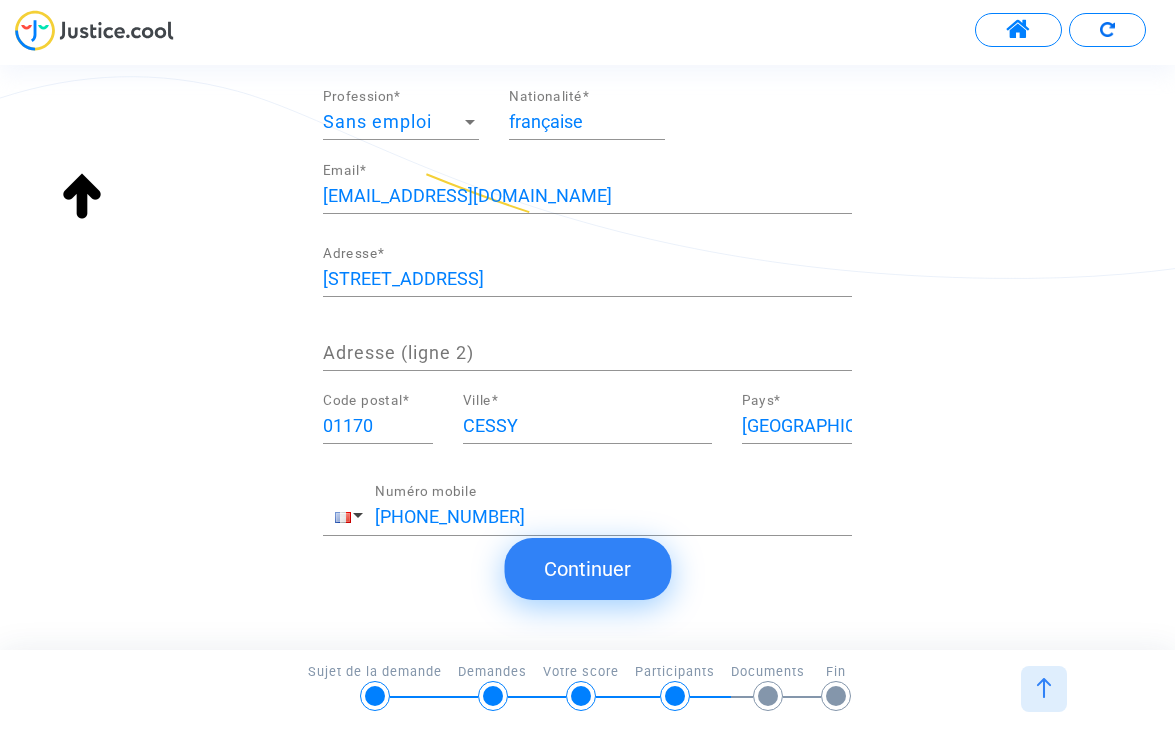 scroll, scrollTop: 387, scrollLeft: 0, axis: vertical 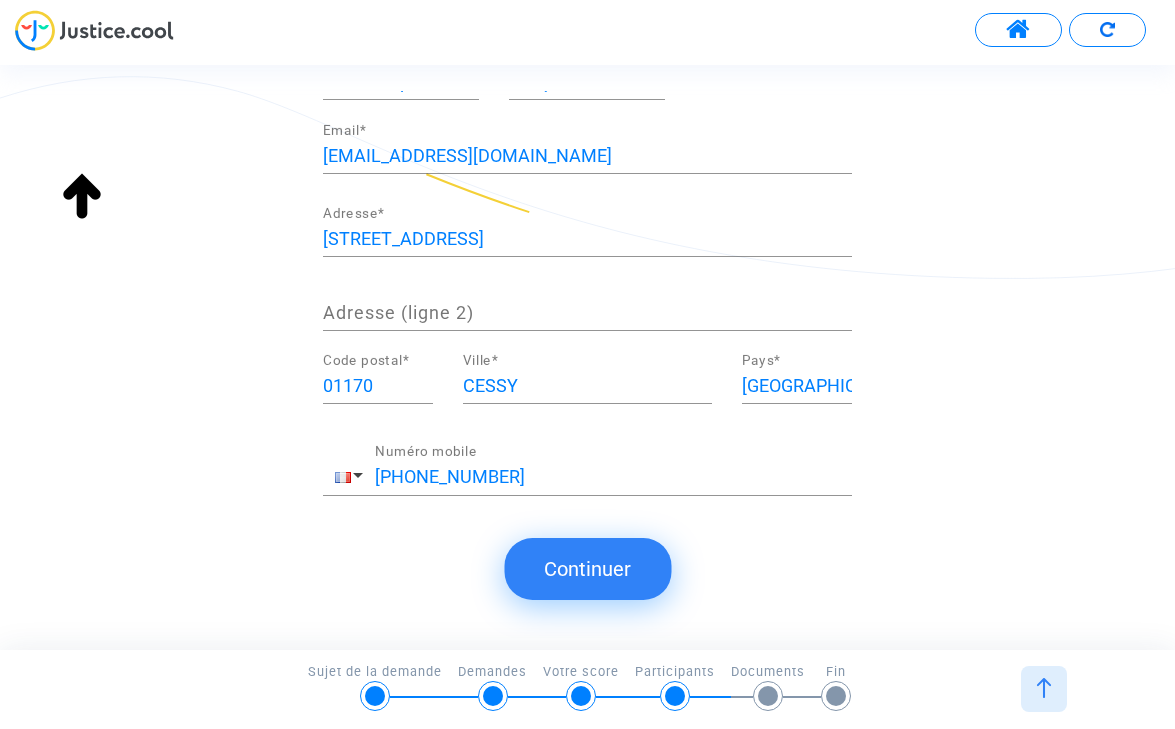 click on "Continuer" 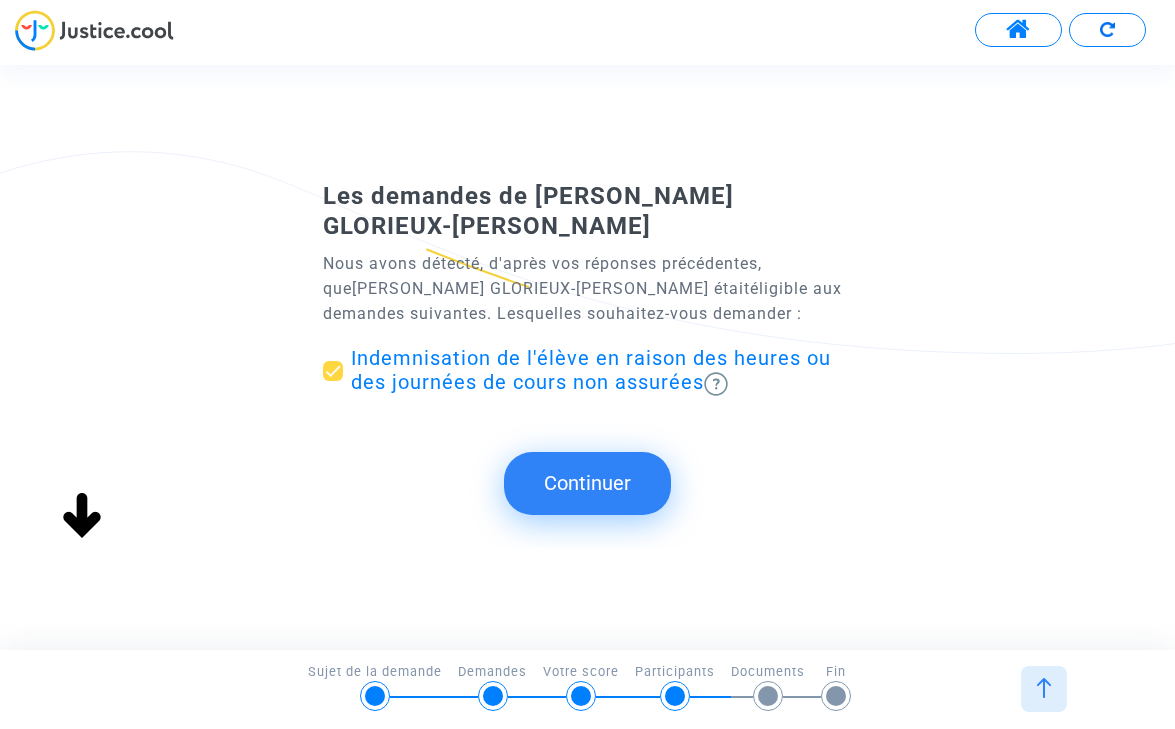 scroll, scrollTop: 0, scrollLeft: 0, axis: both 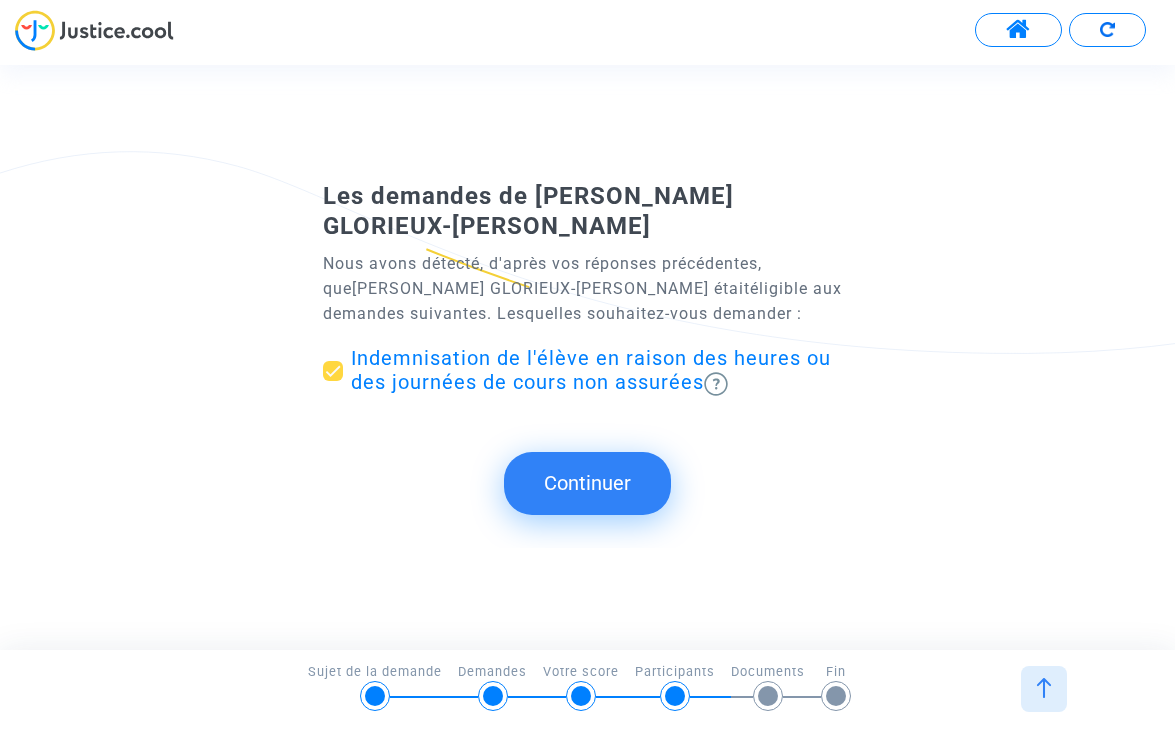 click on "Continuer" 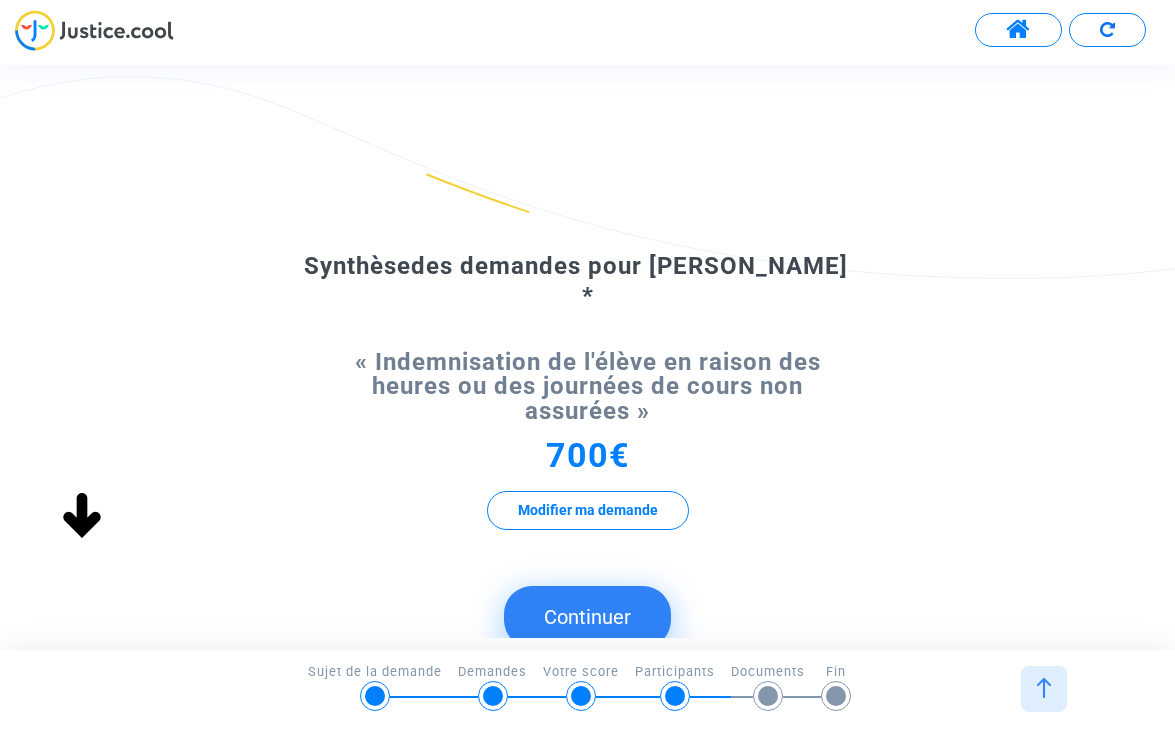scroll, scrollTop: 0, scrollLeft: 0, axis: both 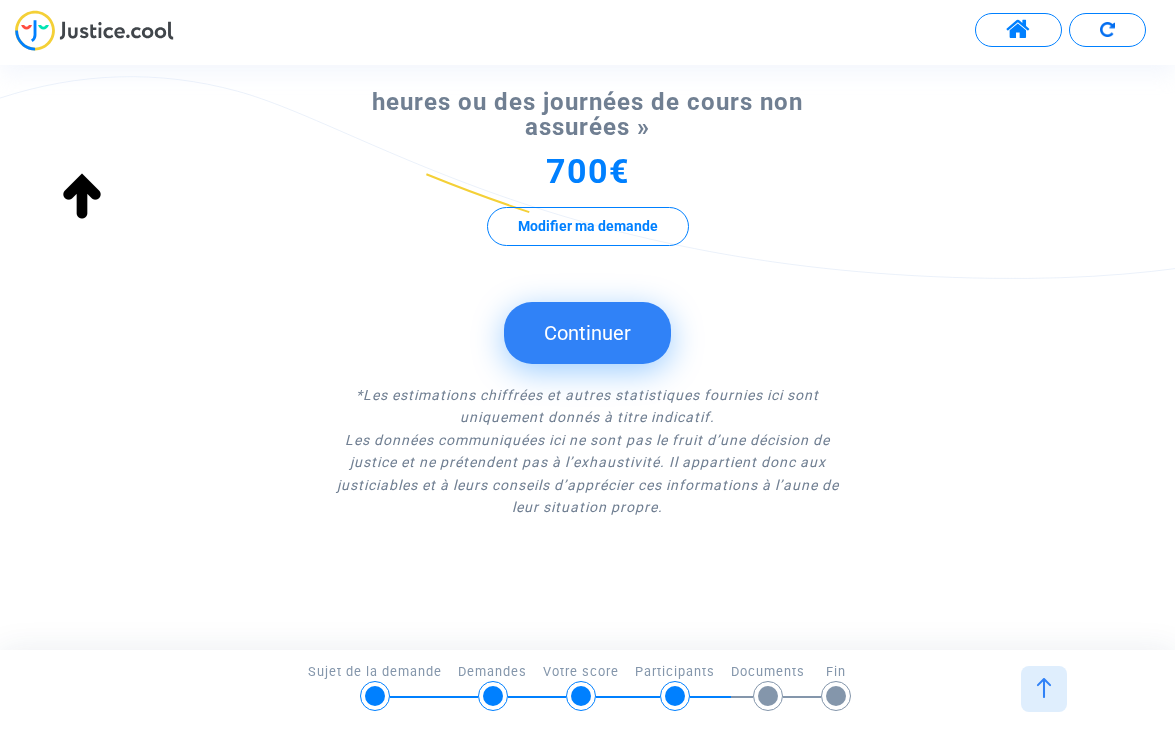 click on "Continuer" 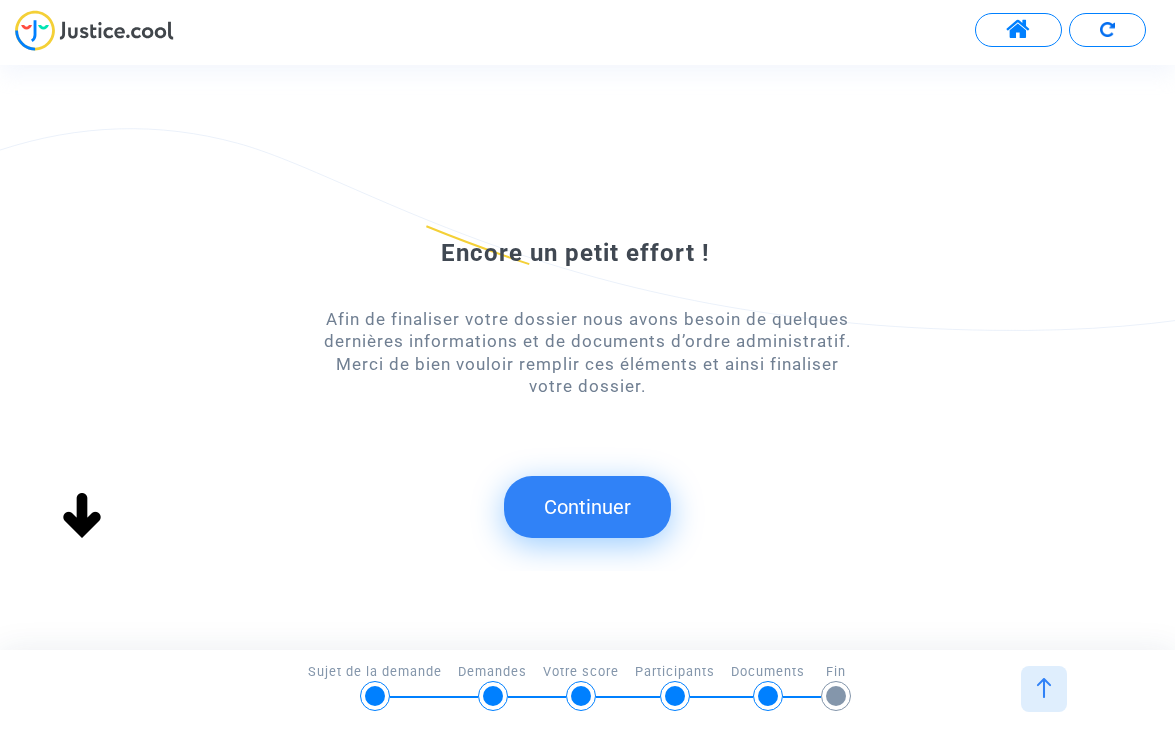 click on "Continuer" 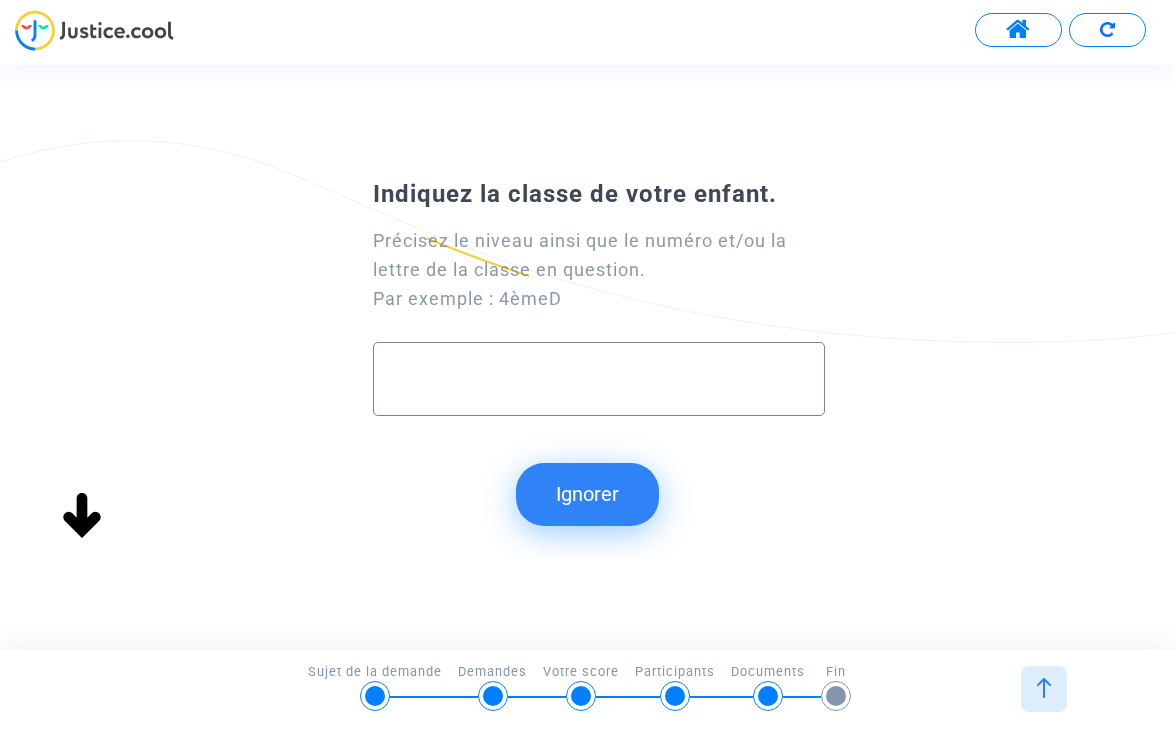 scroll, scrollTop: 0, scrollLeft: 0, axis: both 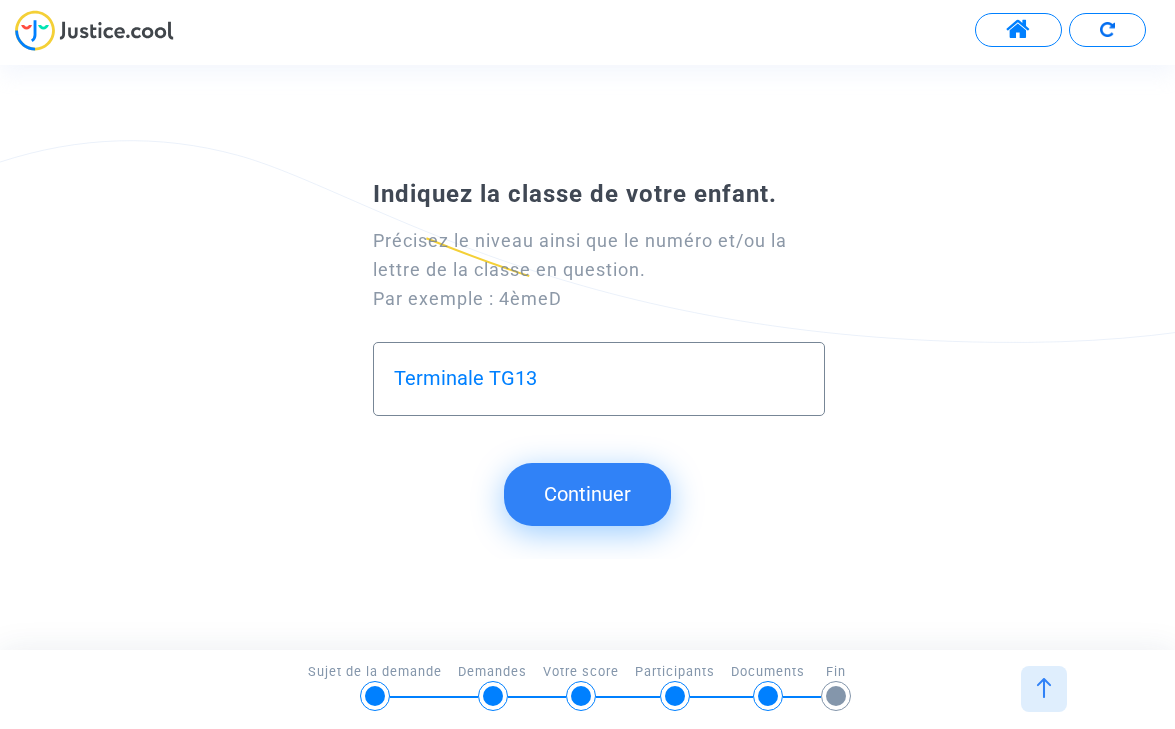 type on "Terminale TG13" 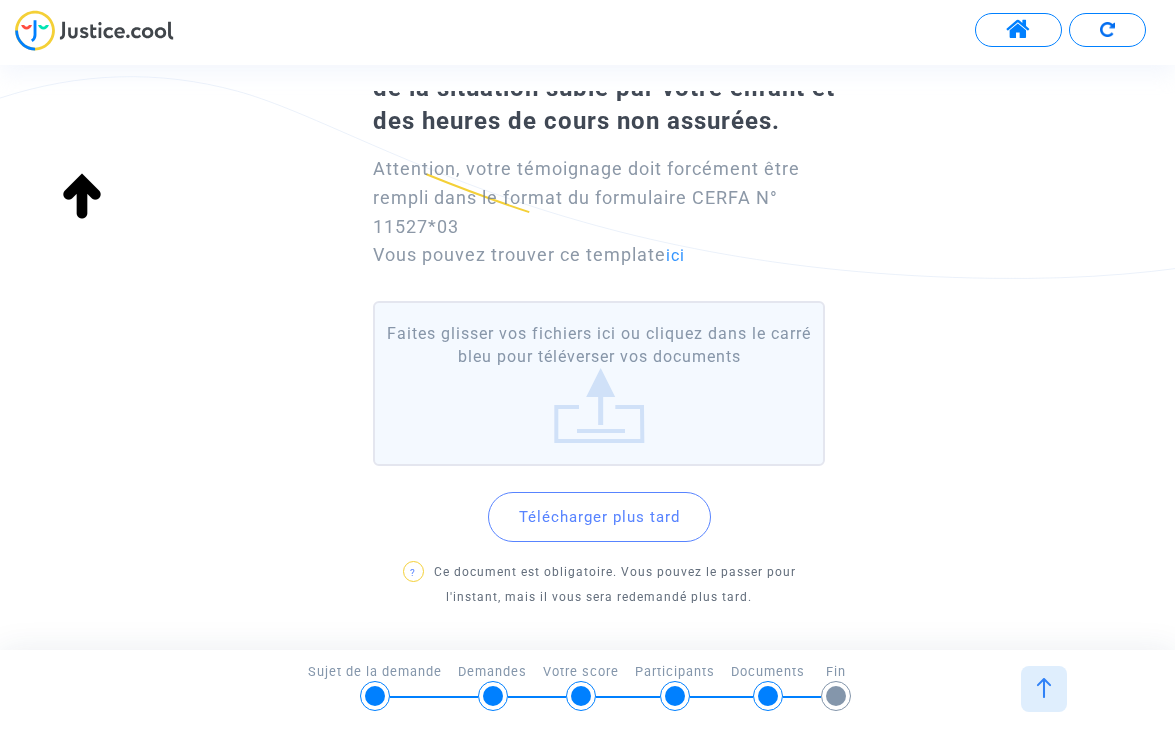 scroll, scrollTop: 145, scrollLeft: 0, axis: vertical 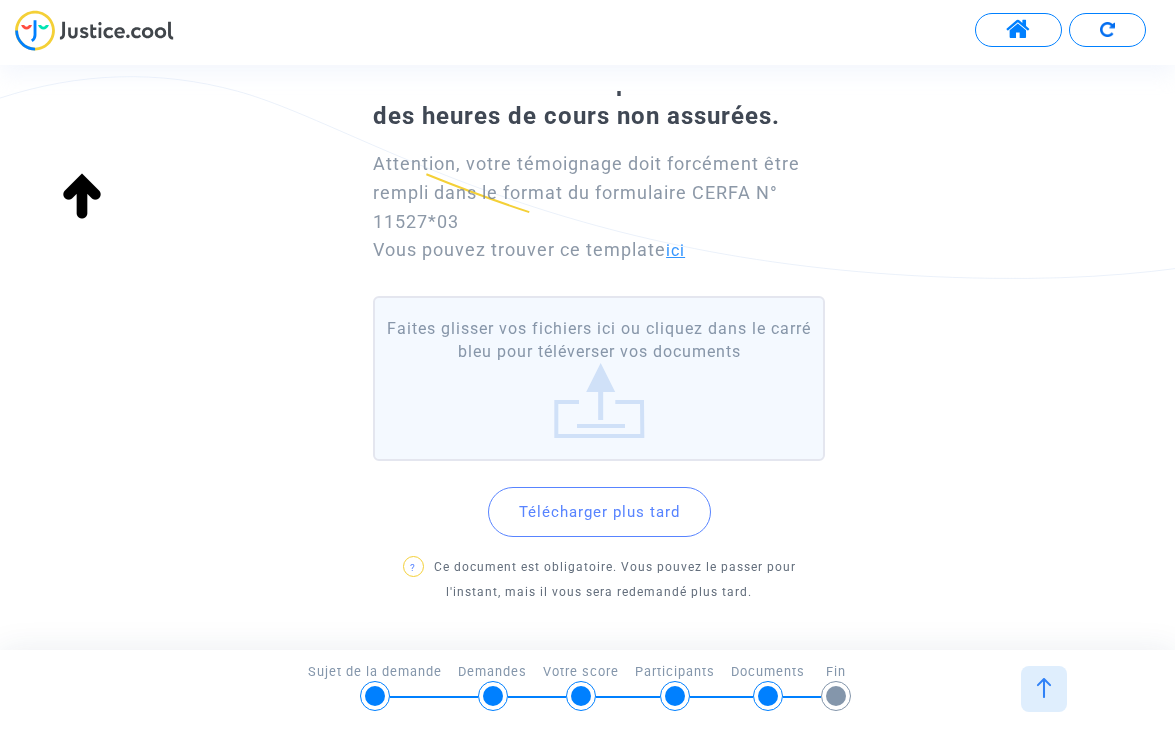 click on "ici" 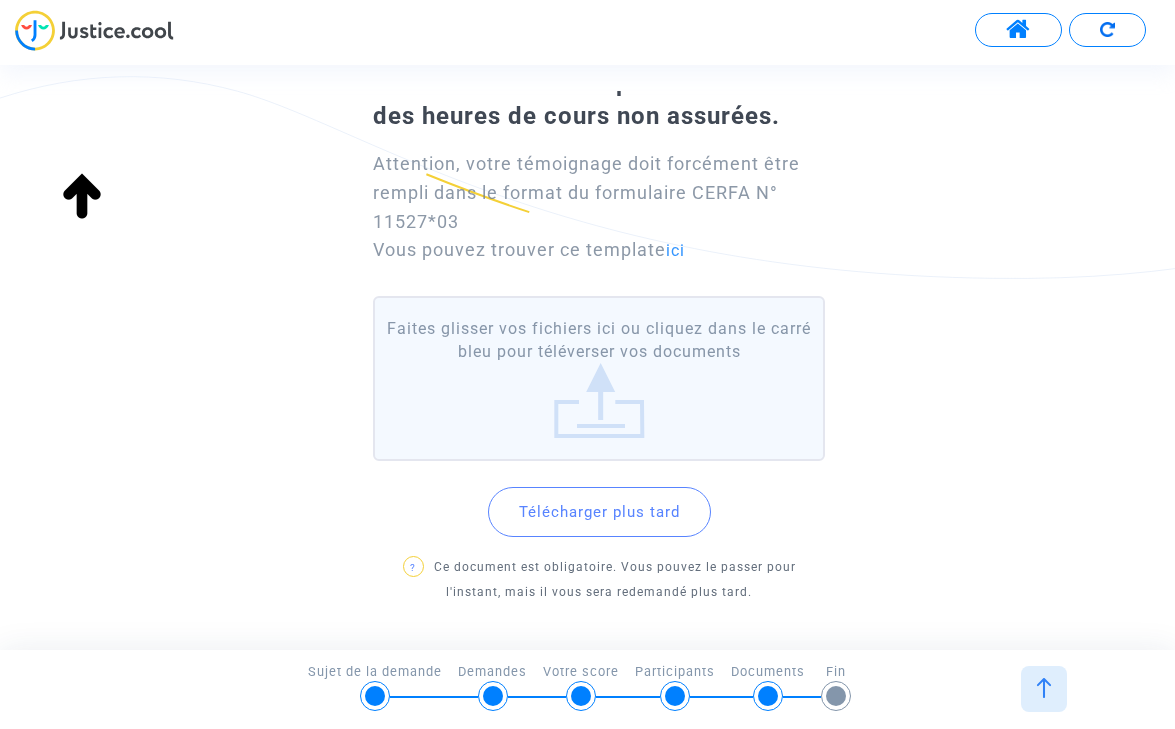 click on "Télécharger plus tard" 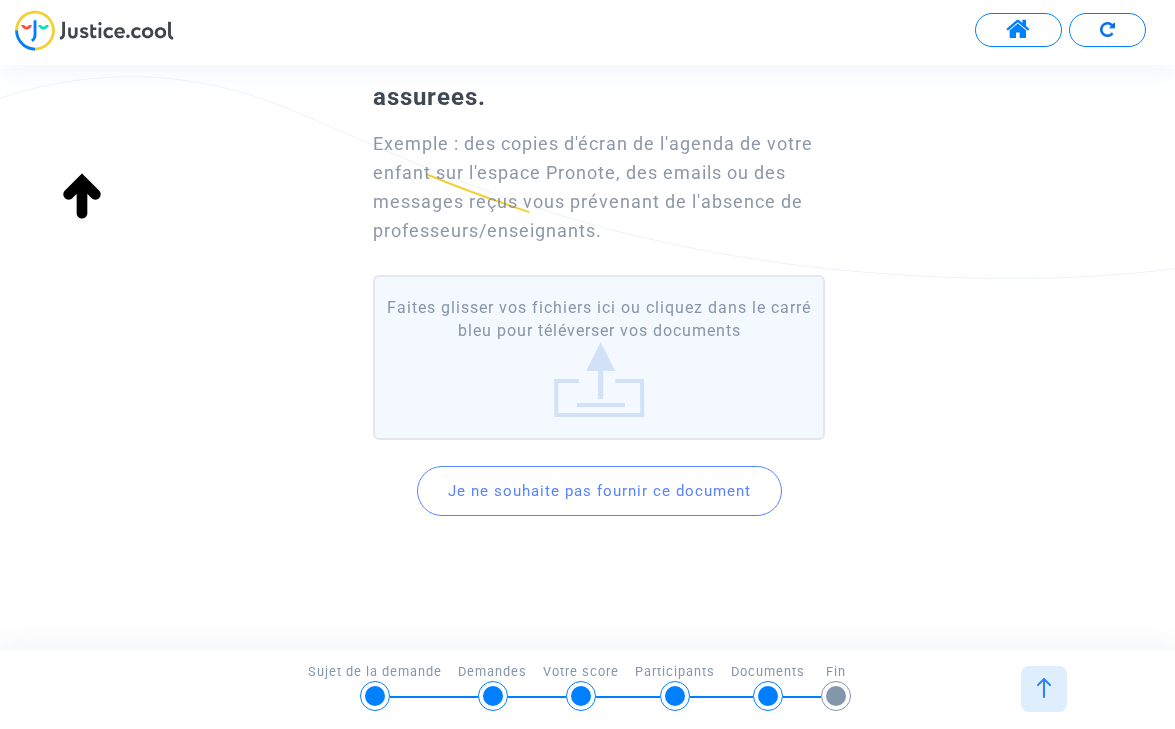 scroll, scrollTop: 235, scrollLeft: 0, axis: vertical 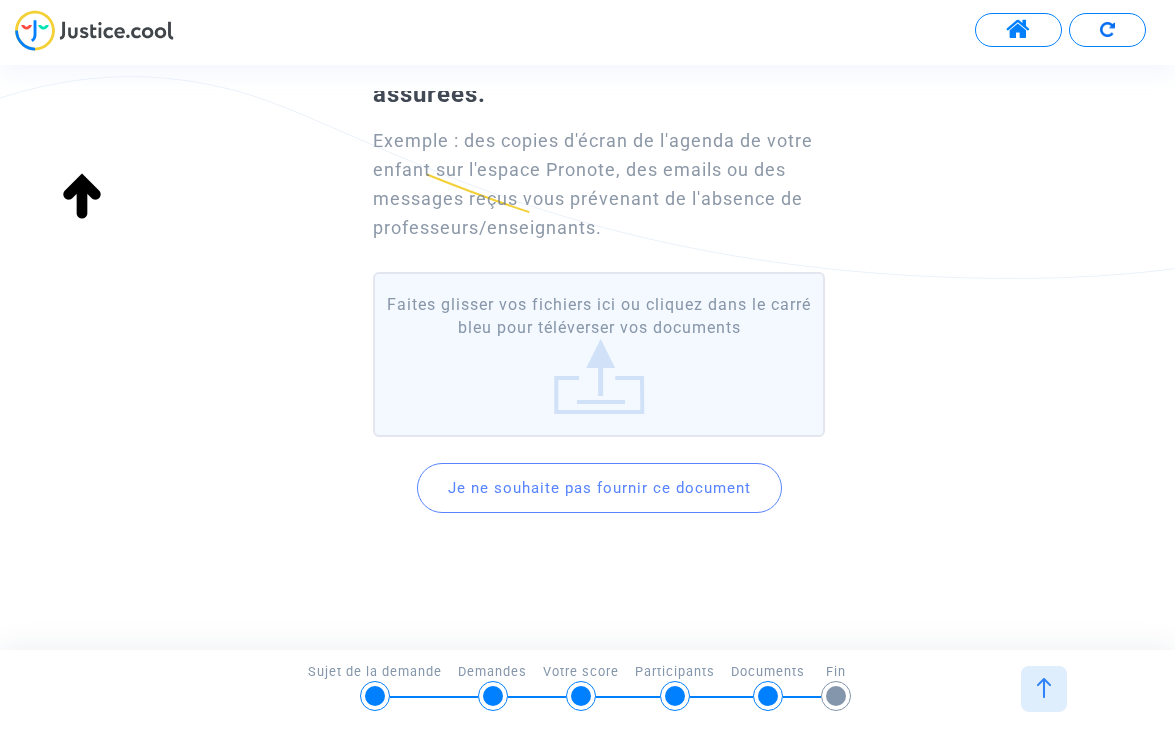 click on "Faites glisser vos fichiers ici ou cliquez dans le carré bleu pour téléverser vos documents" 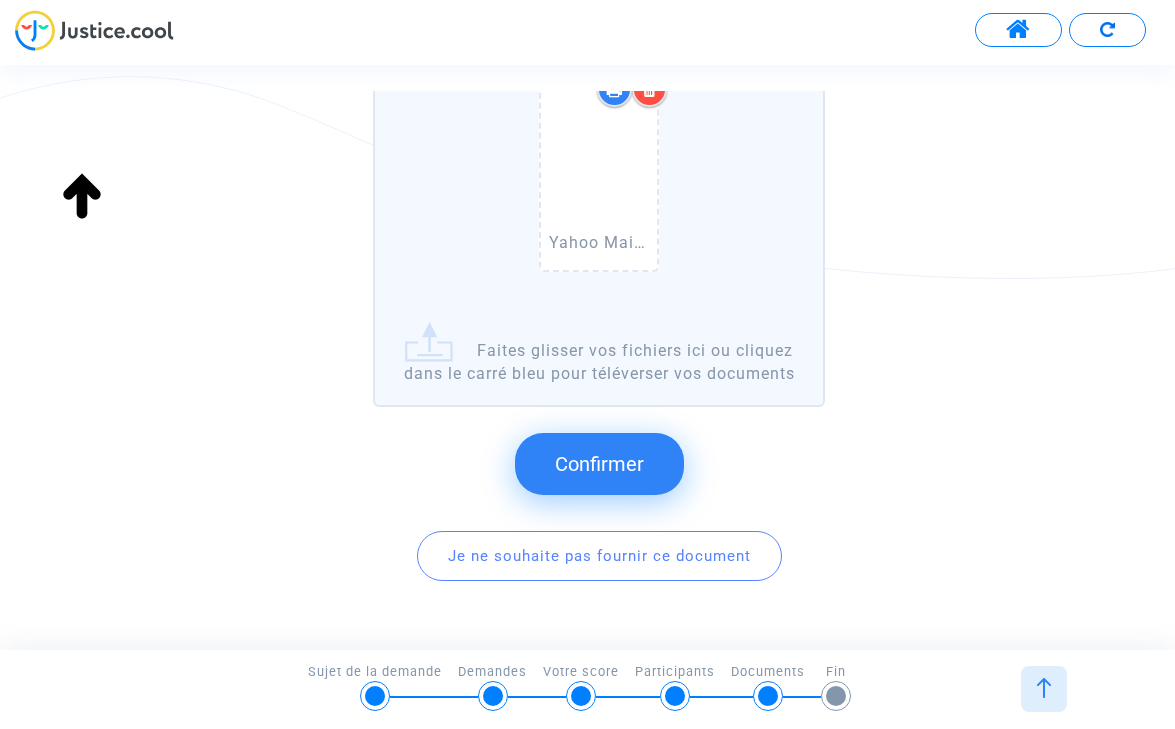 scroll, scrollTop: 488, scrollLeft: 0, axis: vertical 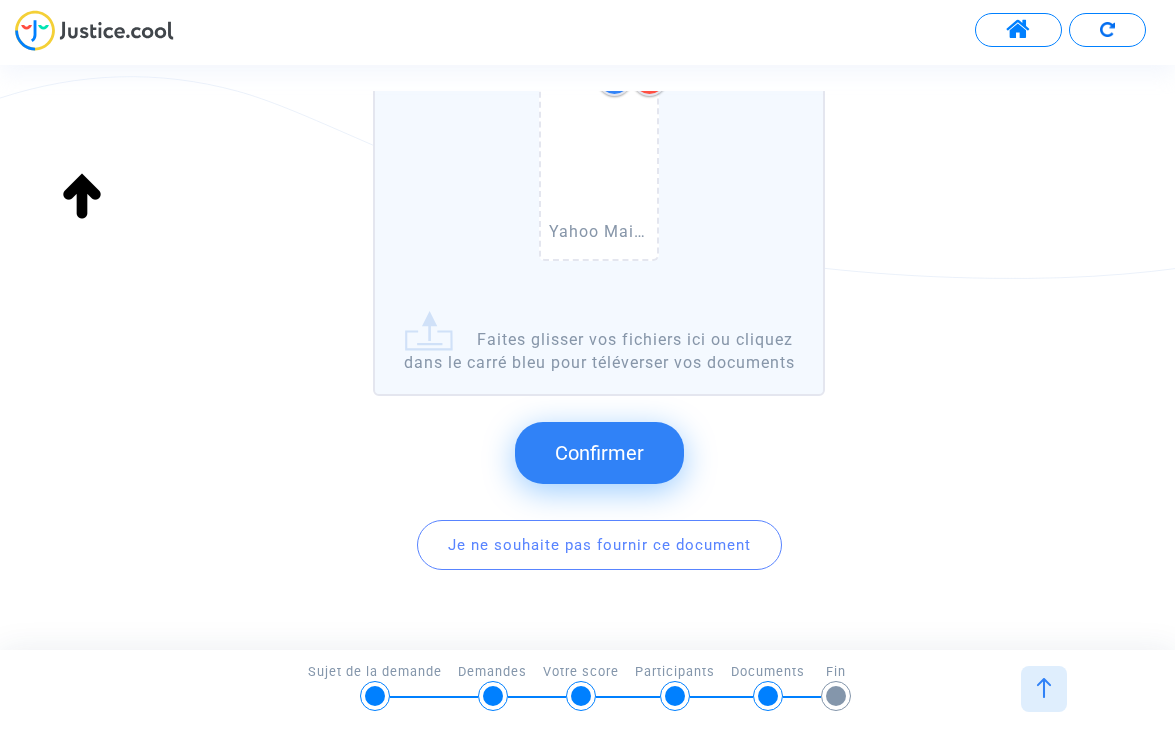 click on "Confirmer" 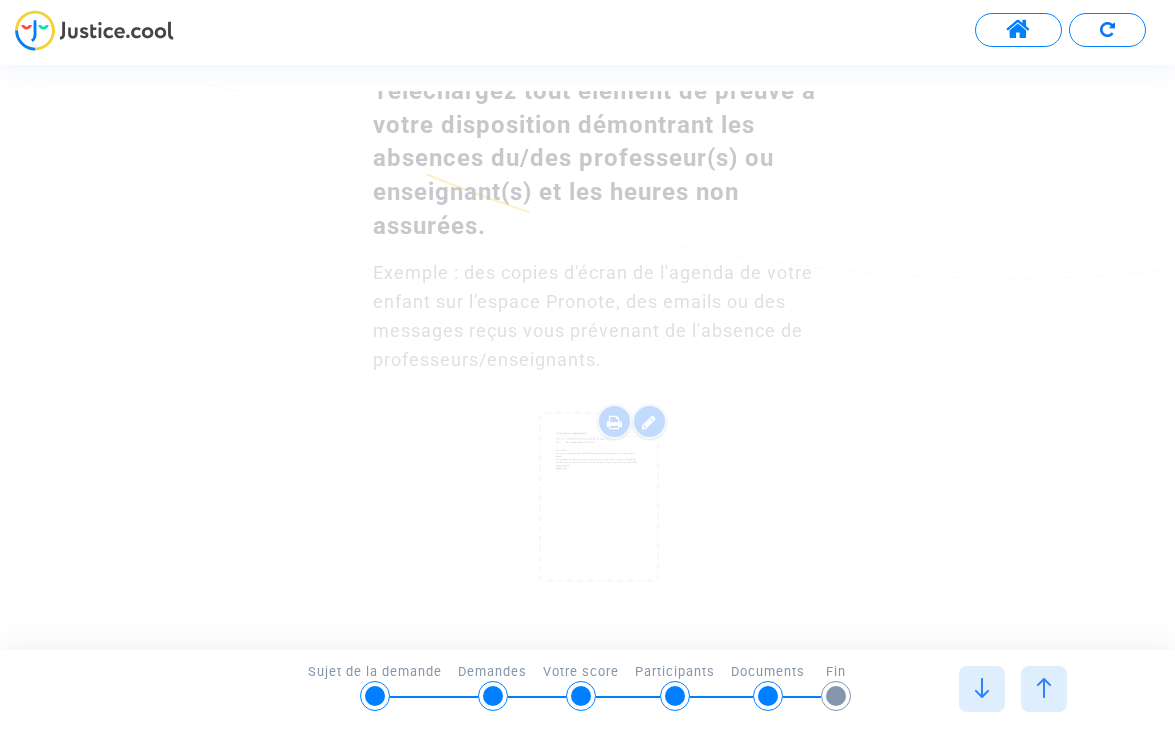 scroll, scrollTop: 109, scrollLeft: 0, axis: vertical 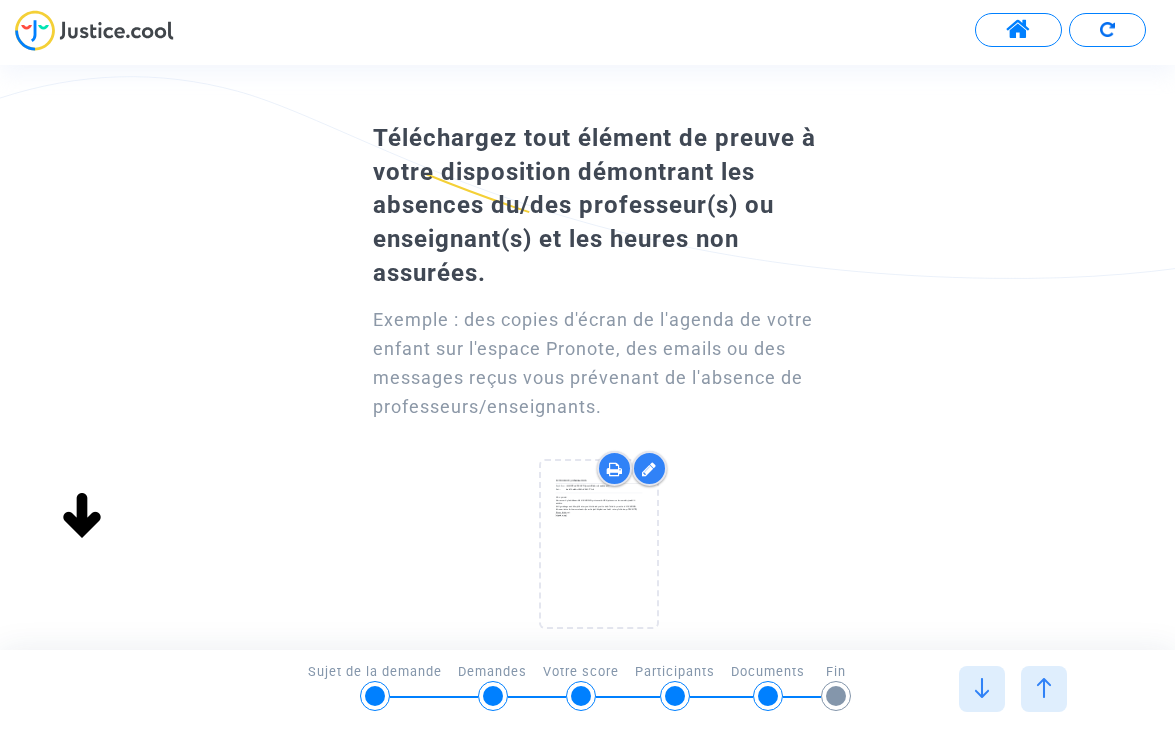 click on "Téléchargez tout élément de preuve à votre disposition démontrant les absences du/des professeur(s) ou enseignant(s) et les heures non assurées." 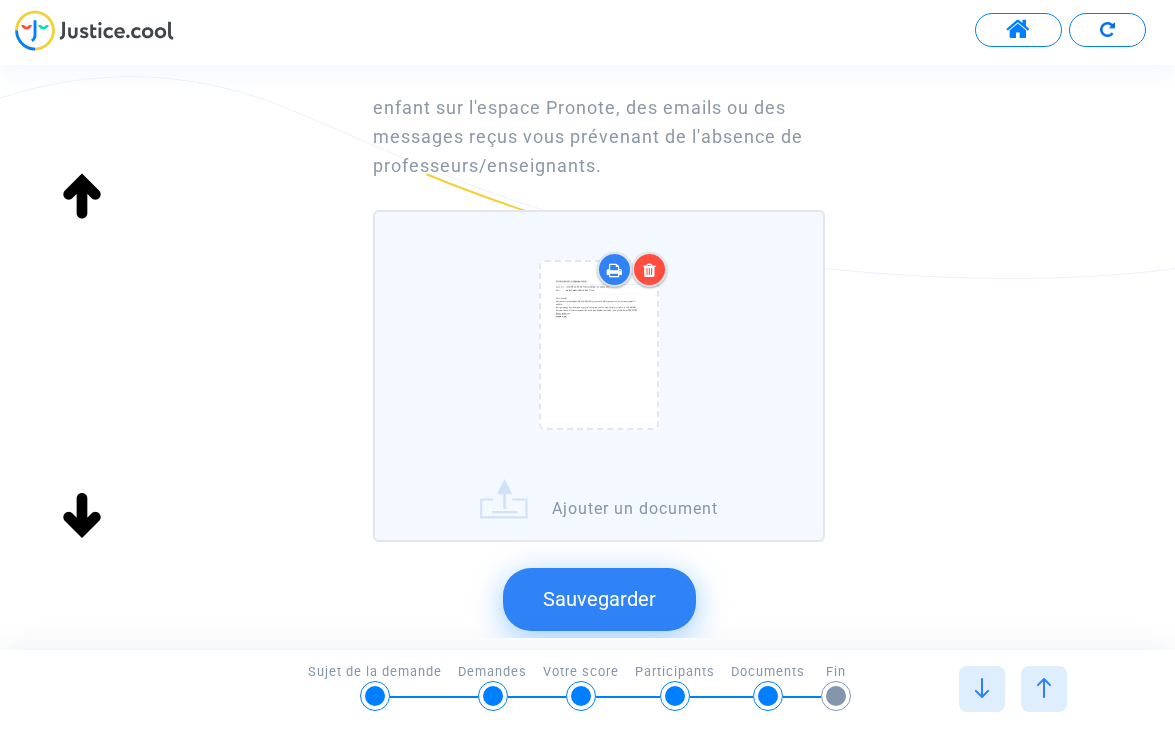 scroll, scrollTop: 303, scrollLeft: 0, axis: vertical 